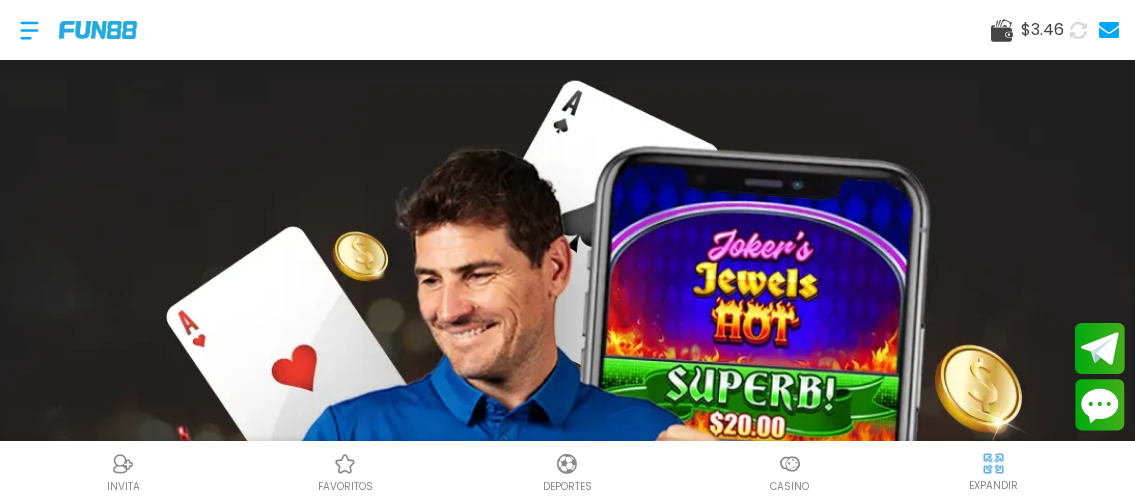 scroll, scrollTop: 0, scrollLeft: 0, axis: both 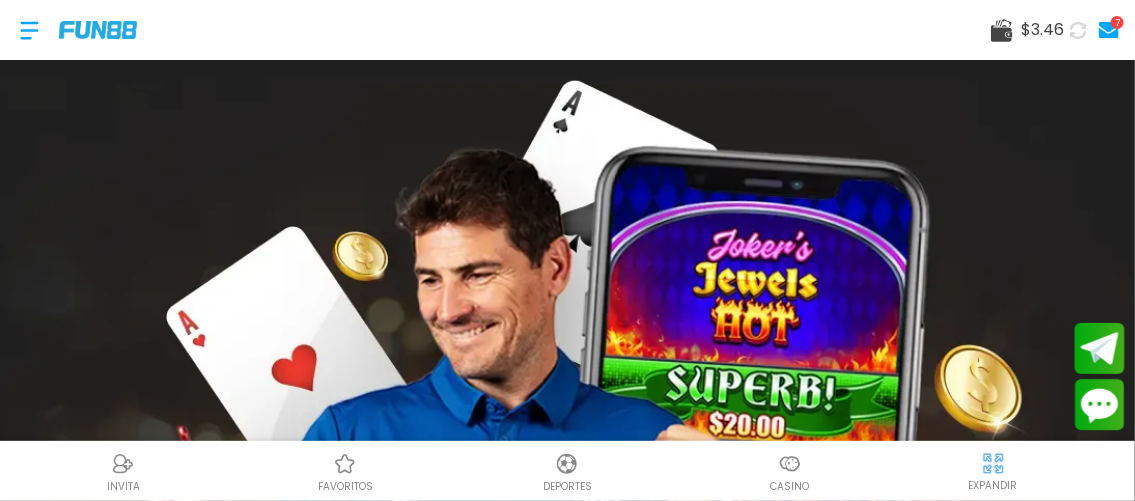 click 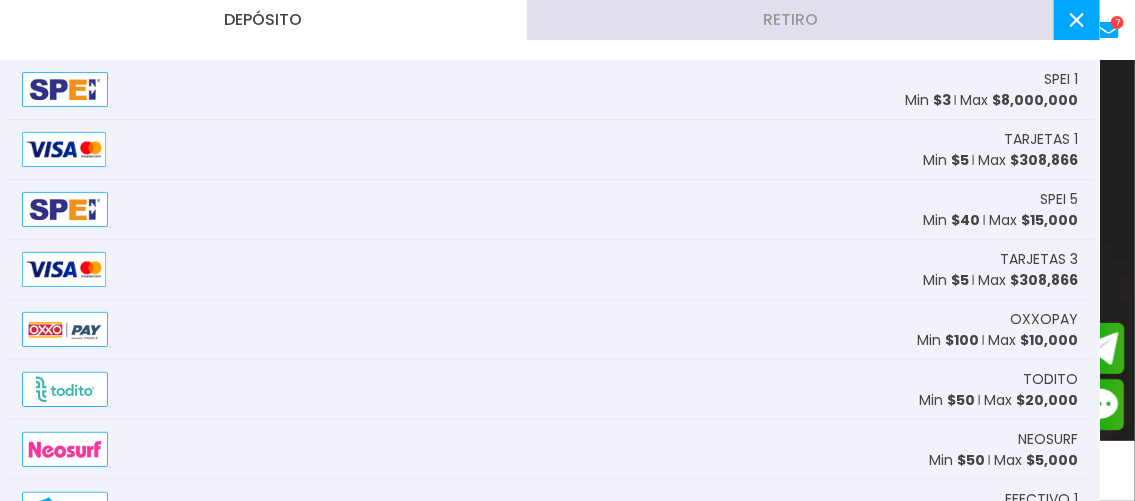 click on "SPEI 1 Min   $ 3 Max   $ 8,000,000" at bounding box center (550, 90) 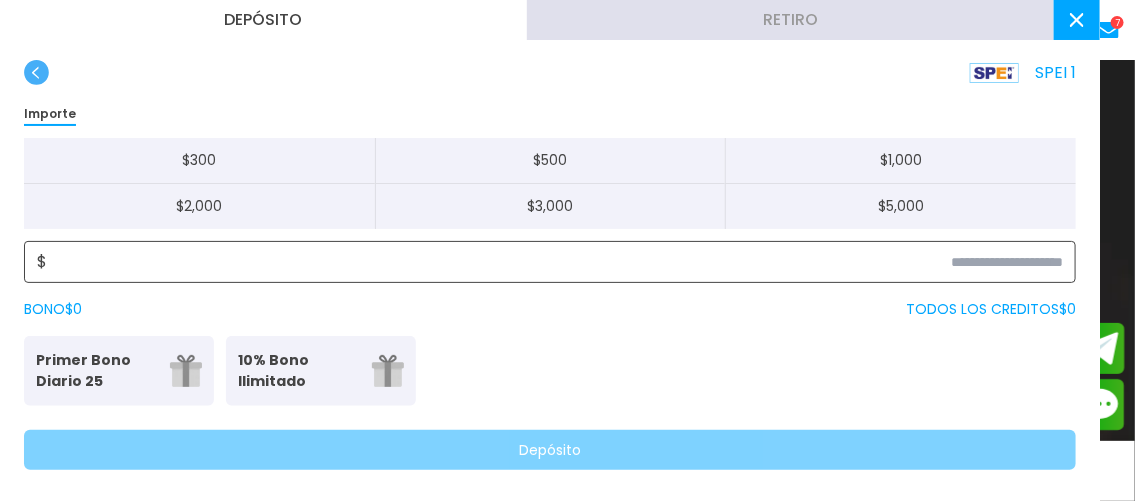 click at bounding box center (555, 262) 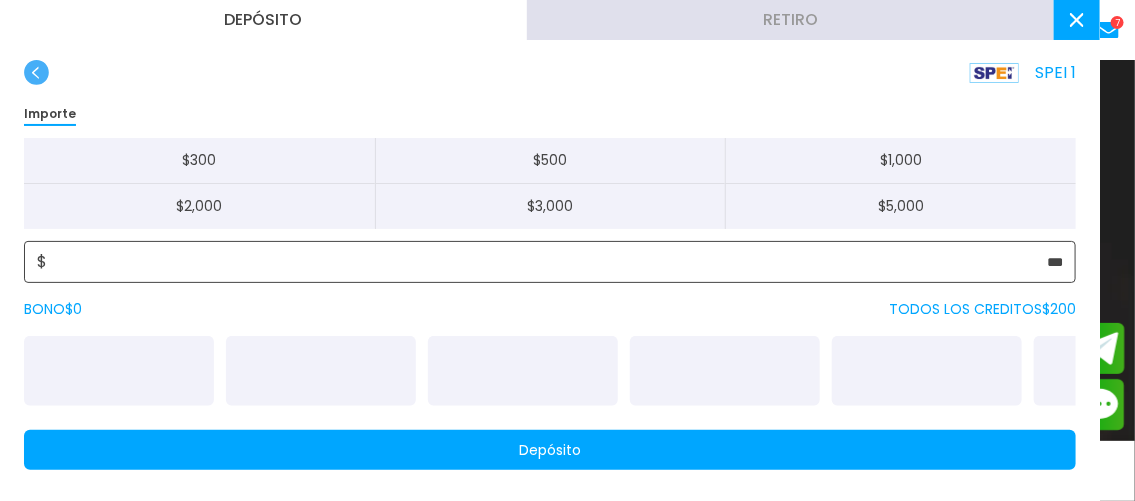 type on "***" 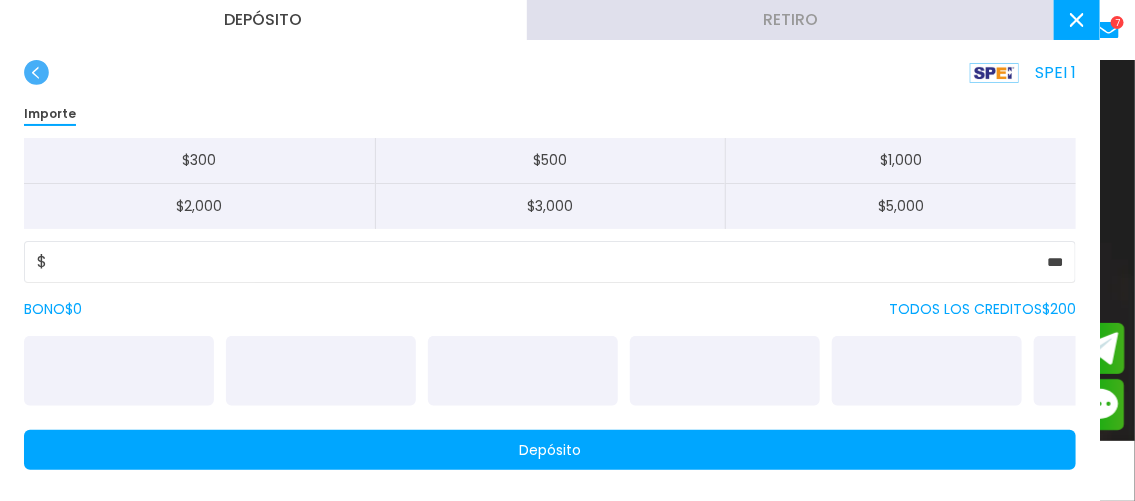 click on "Depósito" at bounding box center [550, 450] 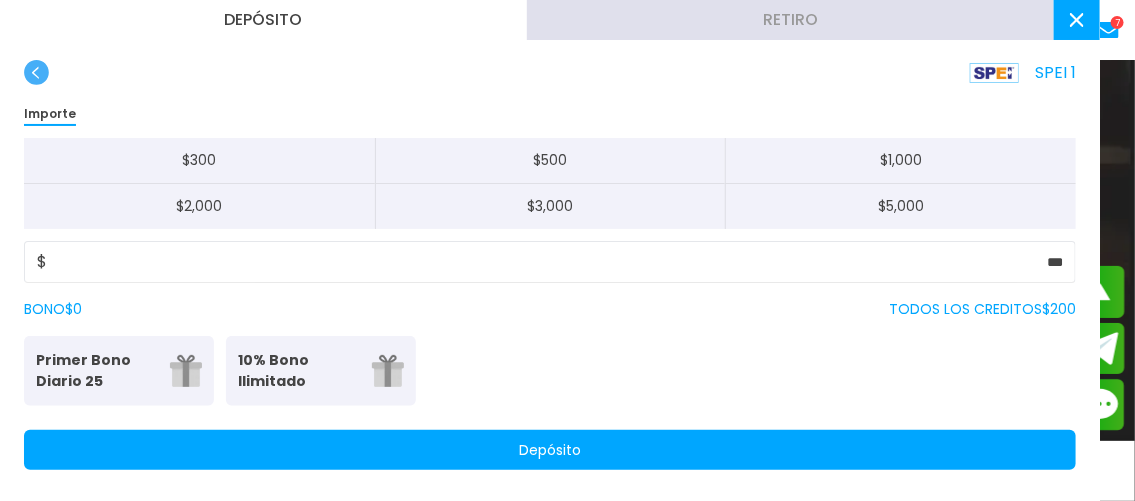 scroll, scrollTop: 636, scrollLeft: 0, axis: vertical 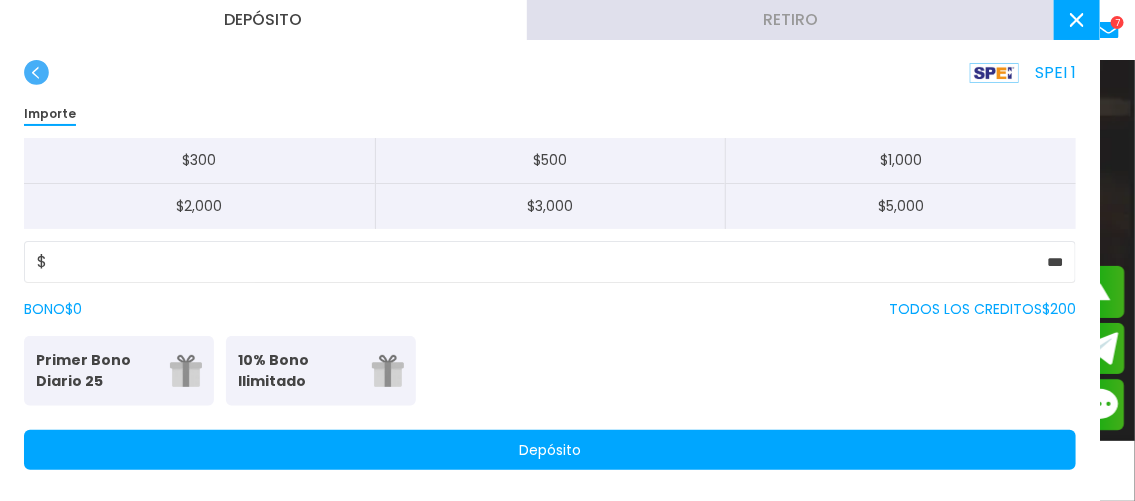 click 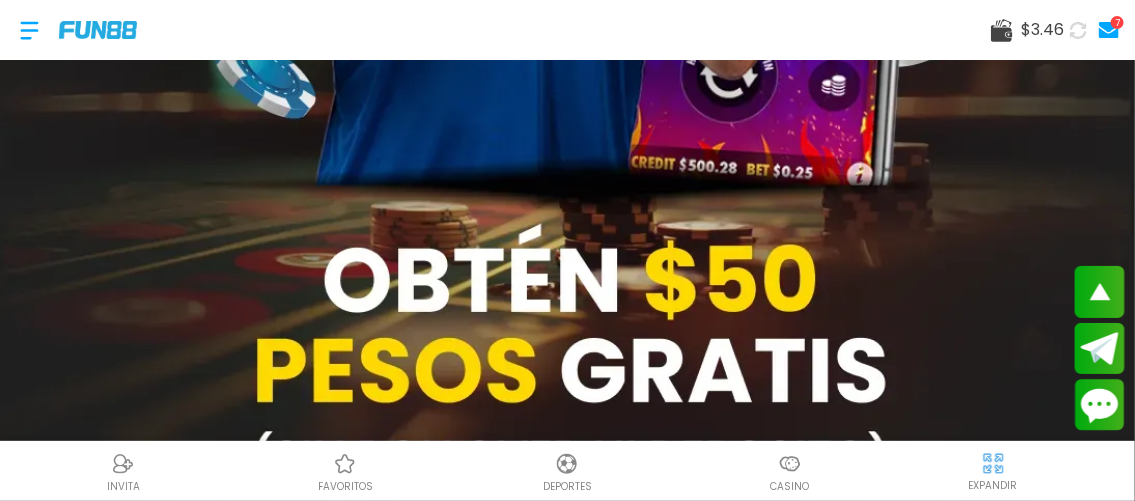scroll, scrollTop: 272, scrollLeft: 0, axis: vertical 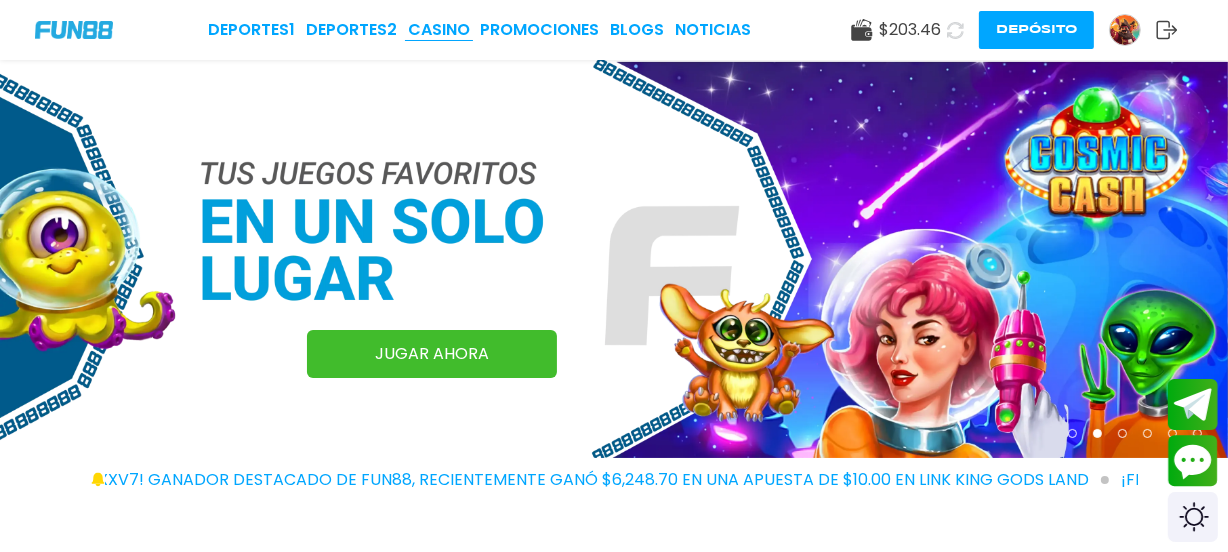 click on "CASINO" at bounding box center [439, 30] 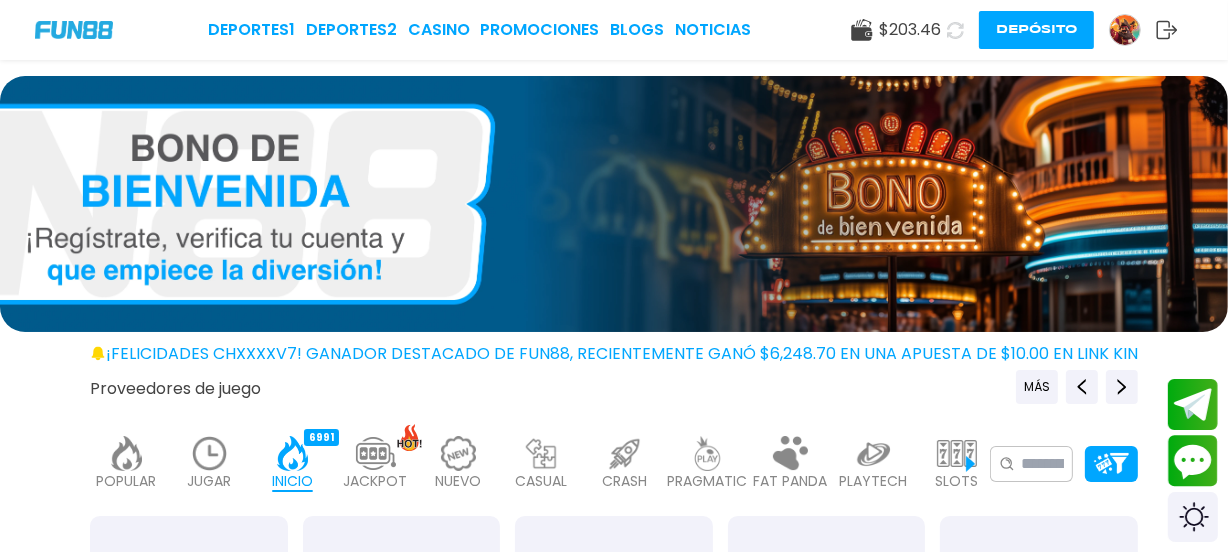 scroll, scrollTop: 90, scrollLeft: 0, axis: vertical 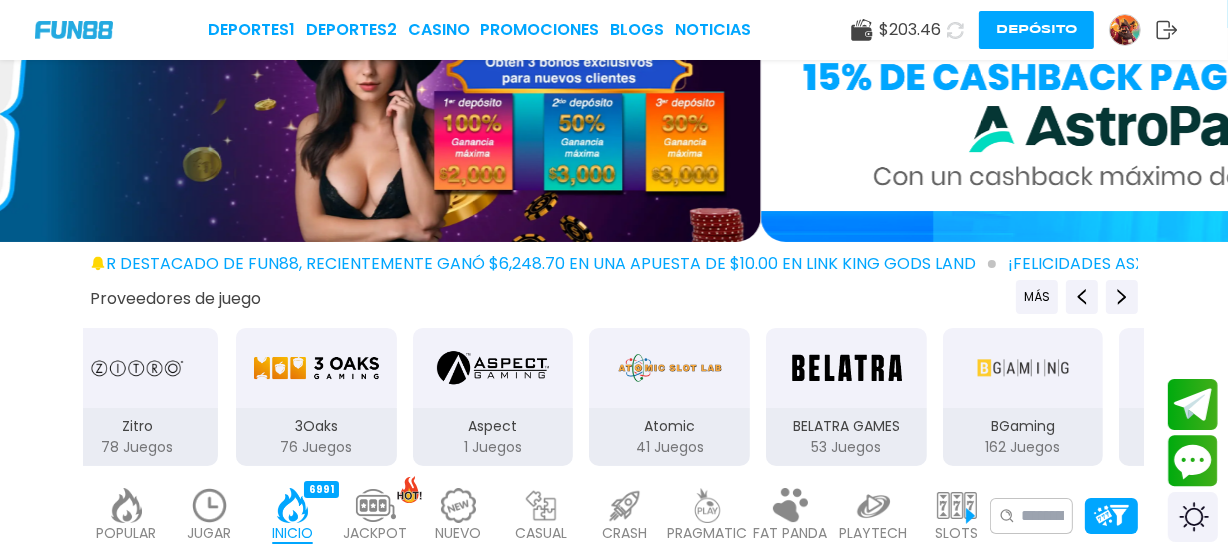 drag, startPoint x: 111, startPoint y: 421, endPoint x: 432, endPoint y: 483, distance: 326.9327 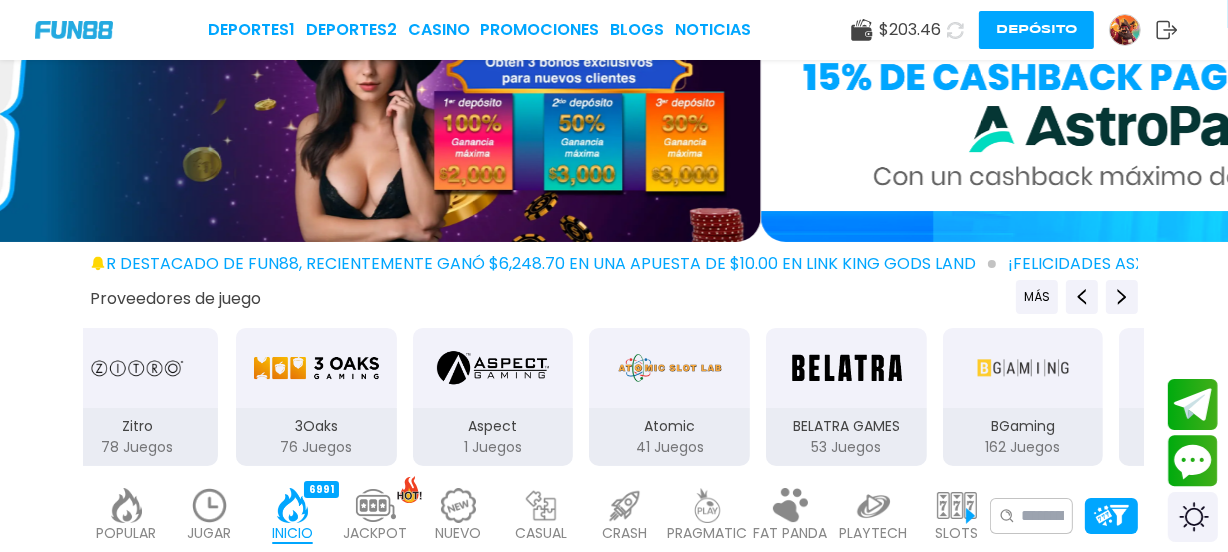 click on "¡FELICIDADES chxxxxv7! GANADOR DESTACADO DE FUN88, RECIENTEMENTE GANÓ $6,248.70 EN UNA APUESTA DE $10.00 EN Link King Gods Land ¡FELICIDADES asxxxt! GANADOR DESTACADO DE FUN88, RECIENTEMENTE GANÓ $7,687.50 EN UNA APUESTA DE $100.00 EN Cosmic Cash ¡FELICIDADES cxxxx7! GANADOR DESTACADO DE FUN88, RECIENTEMENTE GANÓ $6,566.200 EN UNA APUESTA DE $200.00 EN Fire Blaze: Green Wizard Proveedores de juego MÁS 3Oaks 76   Juegos Aspect 1   Juegos Atomic 41   Juegos BELATRA GAMES 53   Juegos BGaming 162   Juegos Betgames 9   Juegos BluePrint 106   Juegos Booming Games 109   Juegos Caleta 114   Juegos EVOPLAY 211   Juegos Endorphina 168   Juegos Everymatrix 130   Juegos Evolution 339   Juegos Expanse 47   Juegos Ezugi 95   Juegos FC 45   Juegos GameArt 87   Juegos Games Global 79   Juegos GamoMat 192   Juegos Habanero 207   Juegos Hacksaw 458   Juegos IMoon 3   Juegos InBet 434   Juegos IndigoMagic 53   Juegos JiLi 168   Juegos Kalamba 111   Juegos Kiron 27   Juegos MICRO GAMING 326   Juegos MPlay 20   Juegos NAGA" at bounding box center [614, 2182] 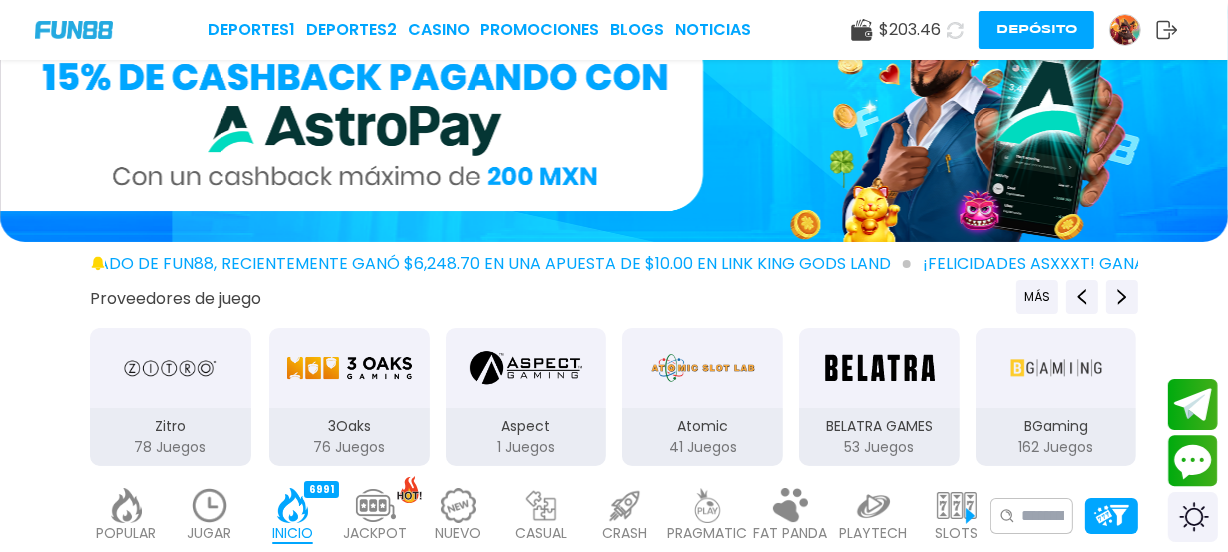 click at bounding box center [349, 368] 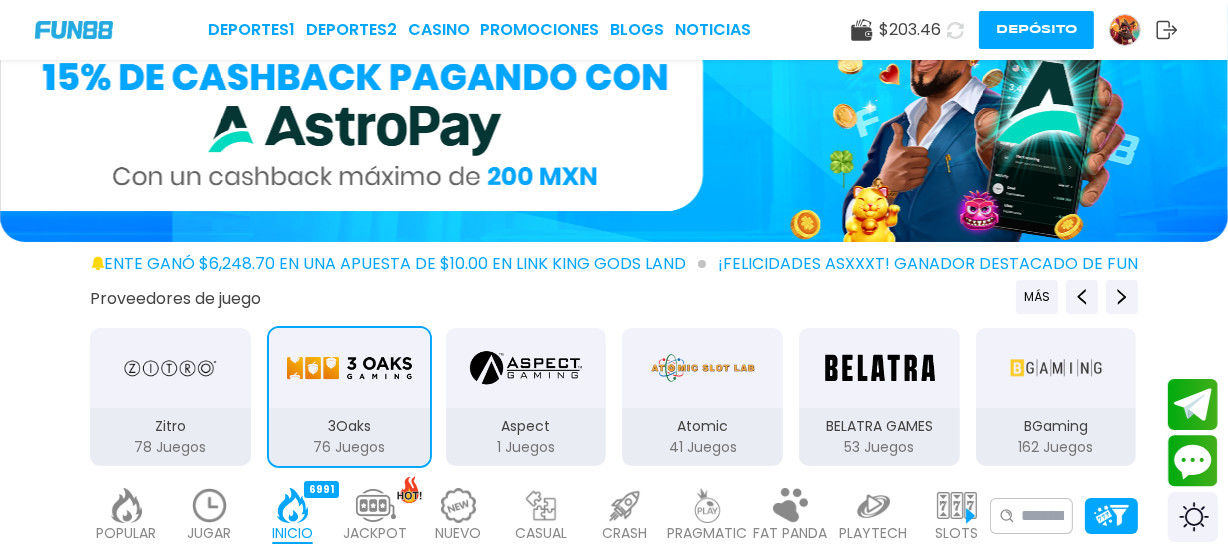click at bounding box center [349, 368] 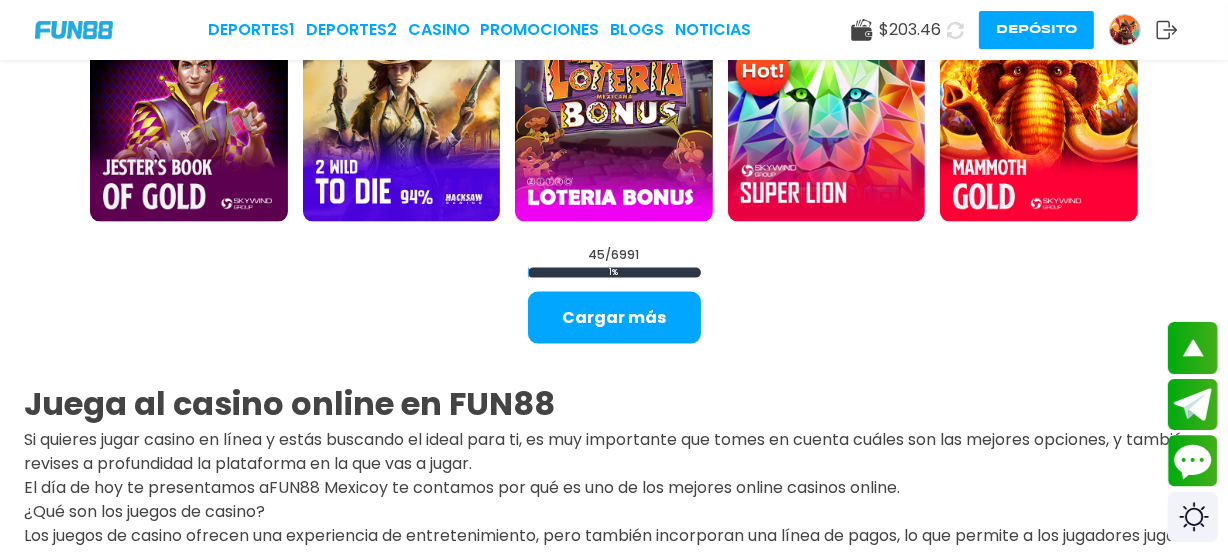 scroll, scrollTop: 2363, scrollLeft: 0, axis: vertical 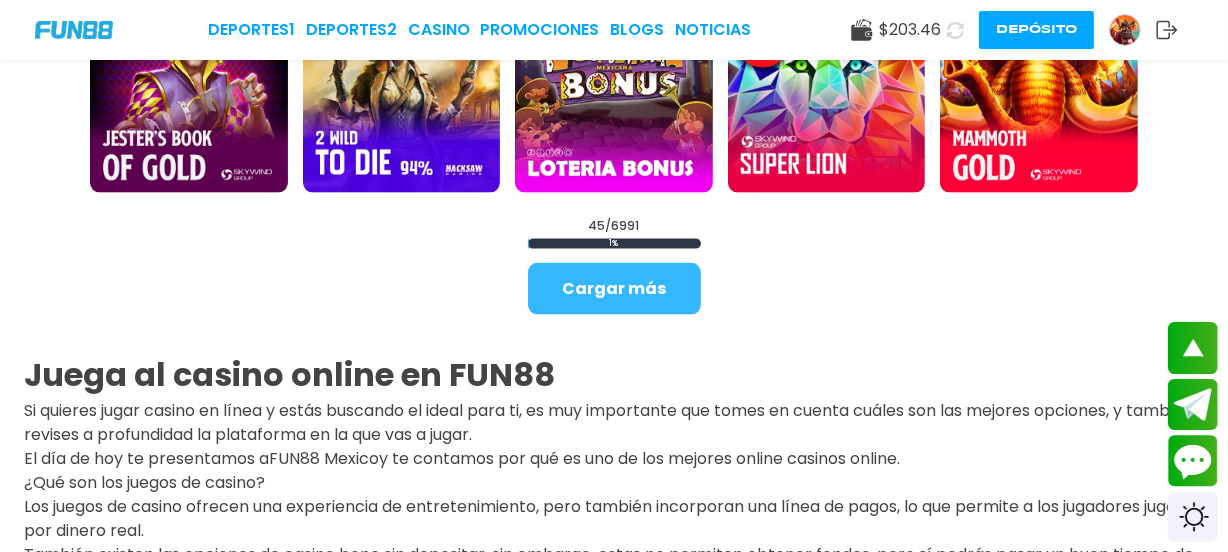 click on "Cargar más" at bounding box center (614, 289) 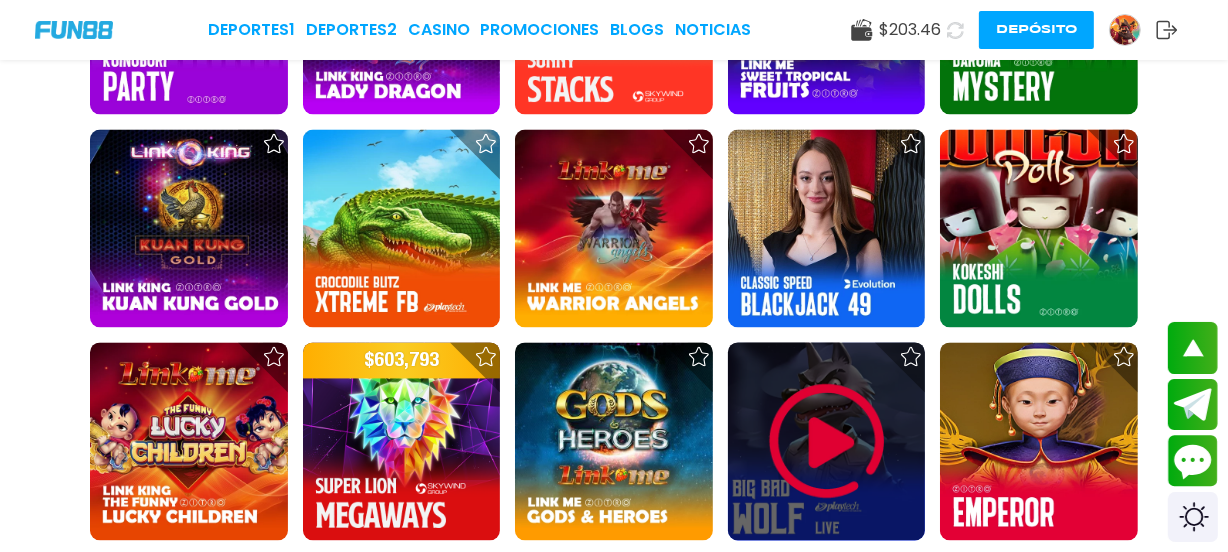scroll, scrollTop: 3727, scrollLeft: 0, axis: vertical 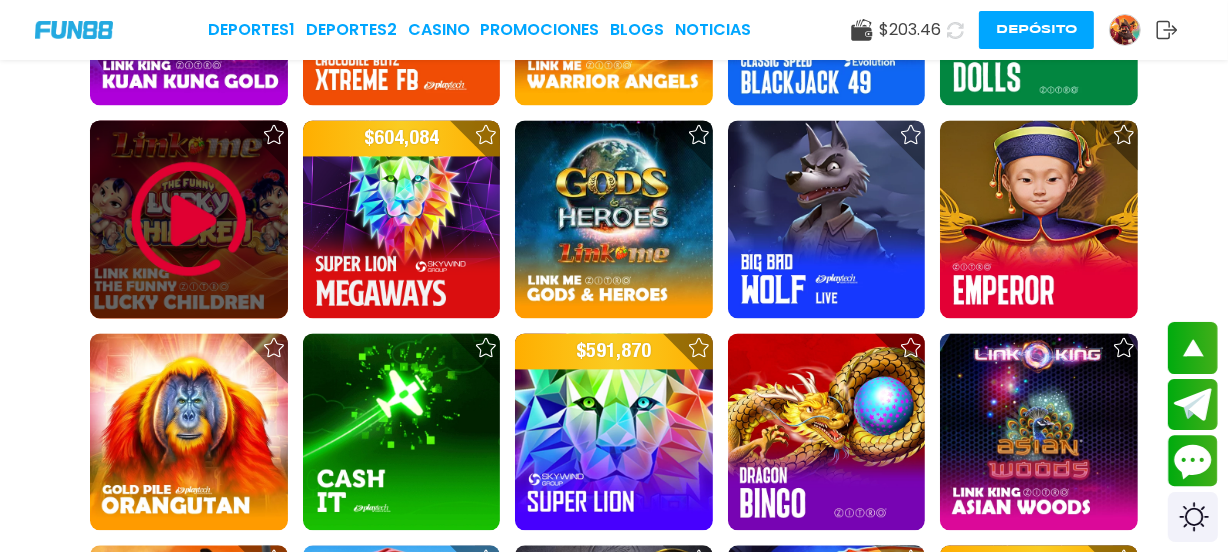 click at bounding box center (189, 219) 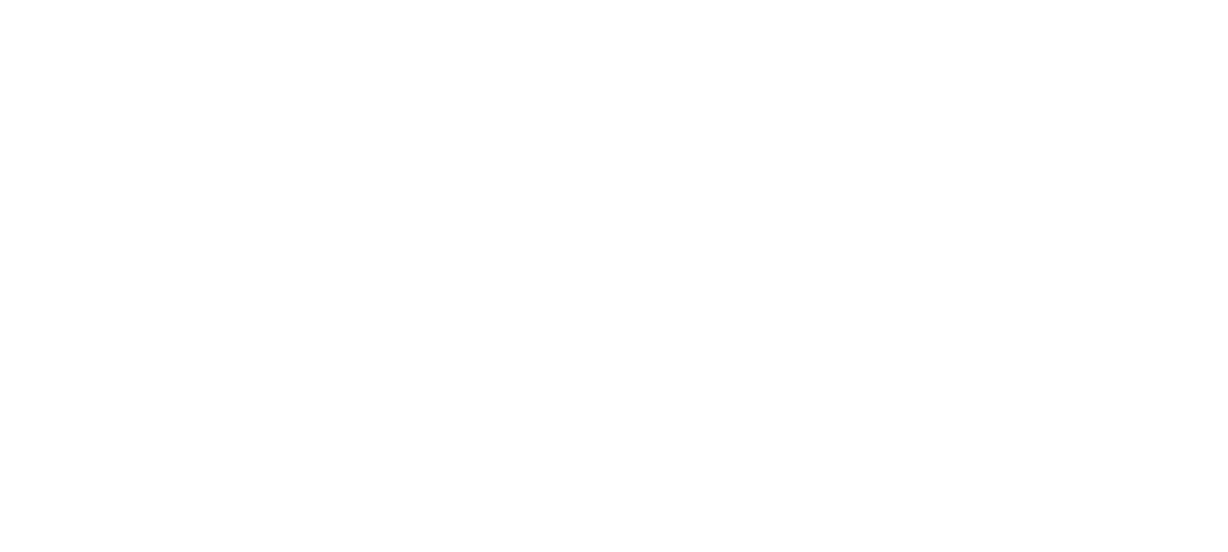 scroll, scrollTop: 0, scrollLeft: 0, axis: both 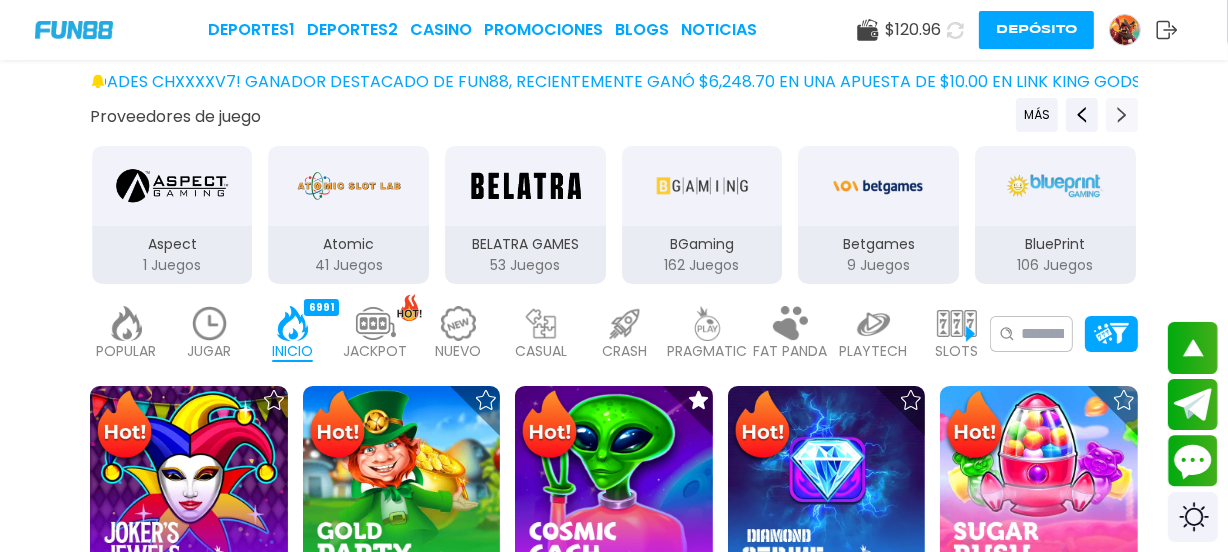 click 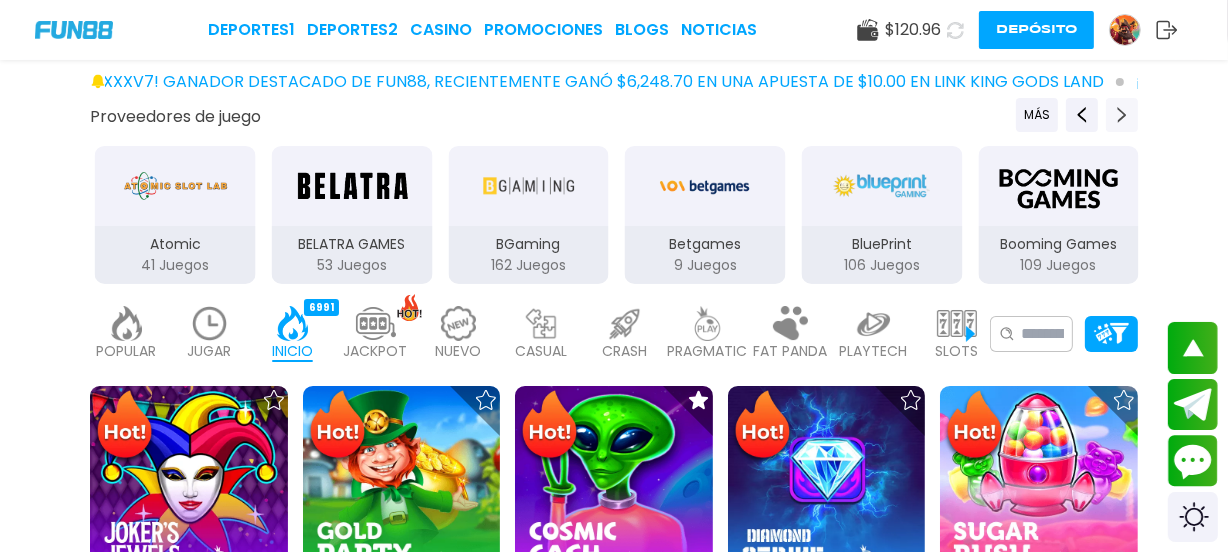 click 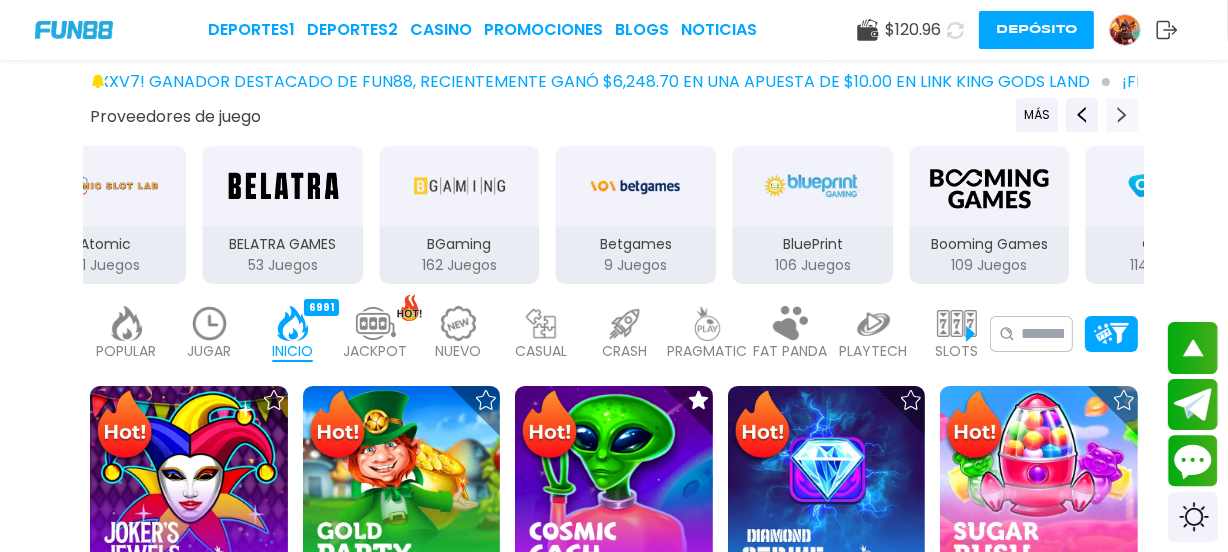 click 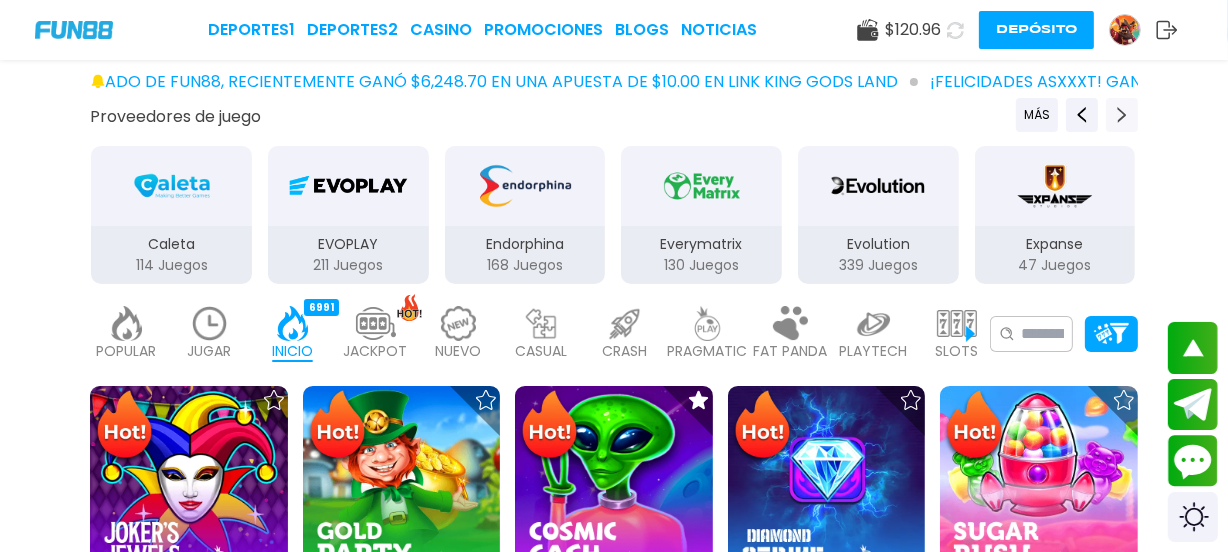 click 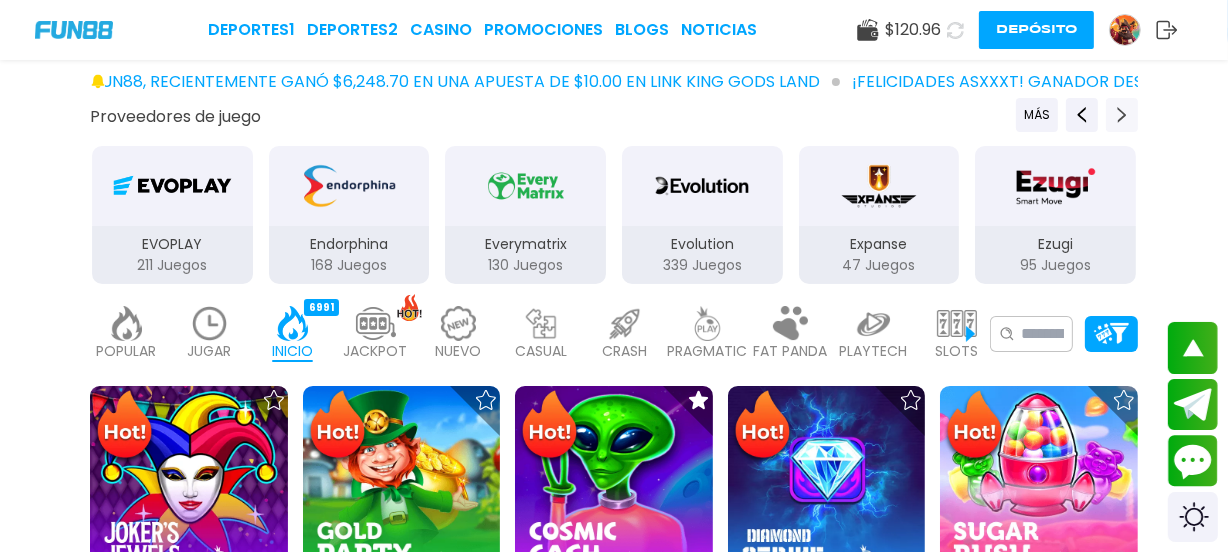 click 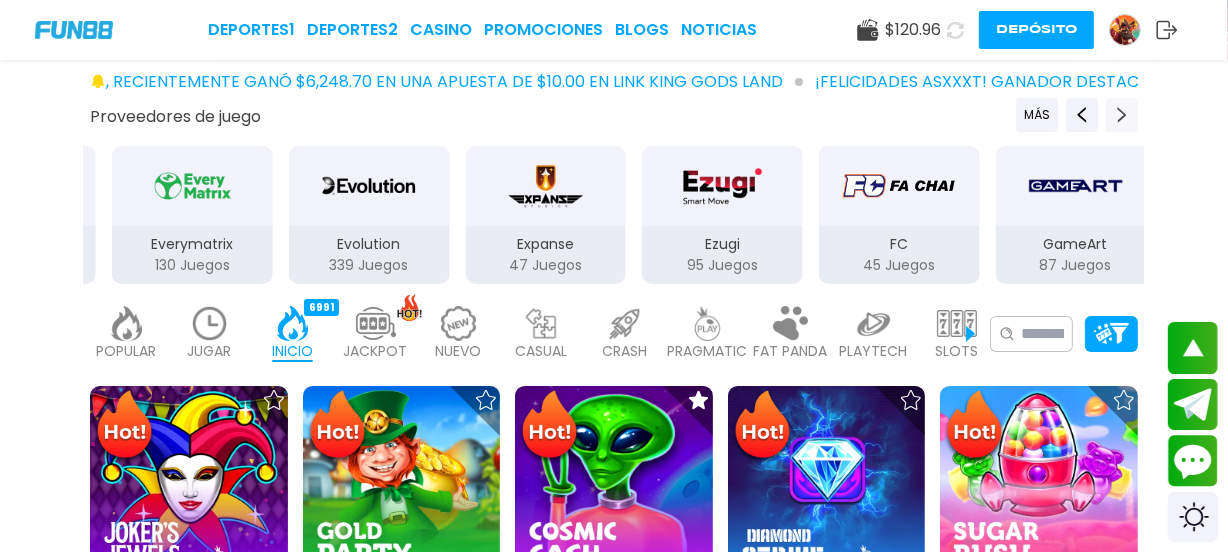 click 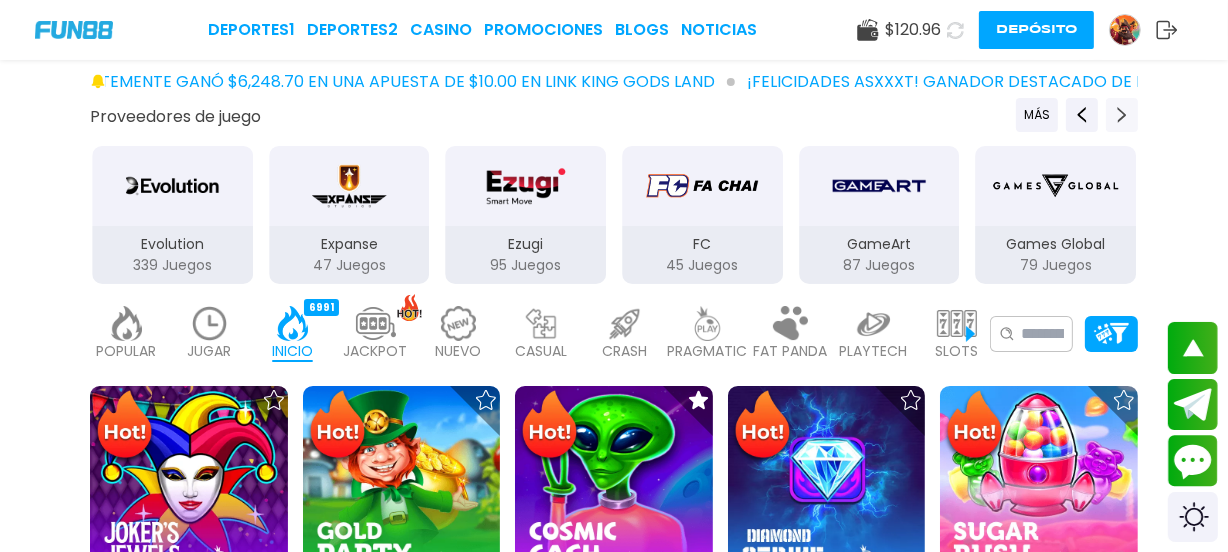 click 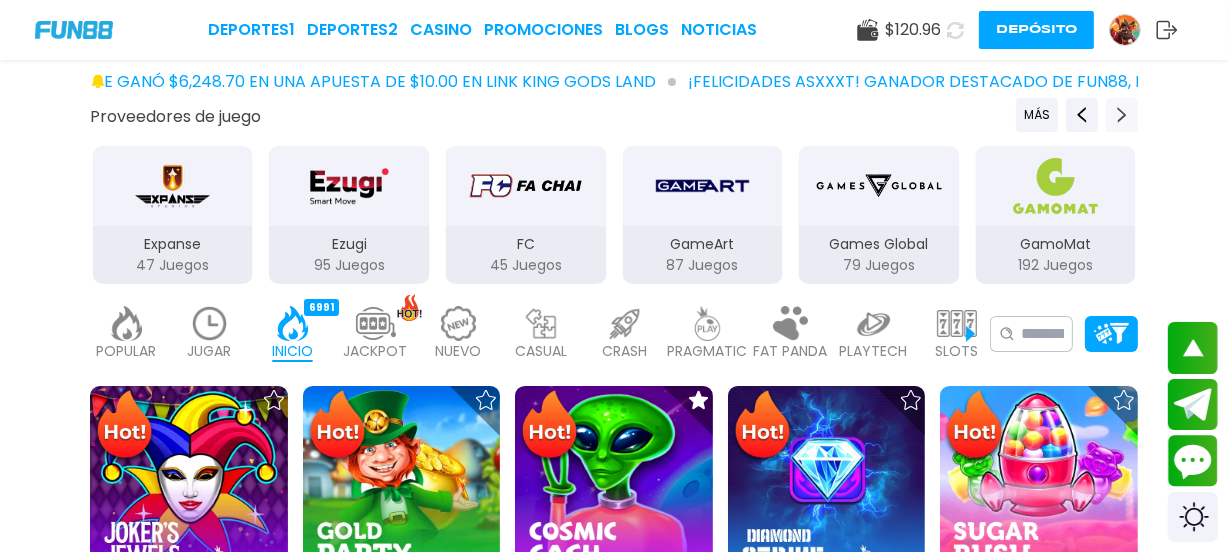 click 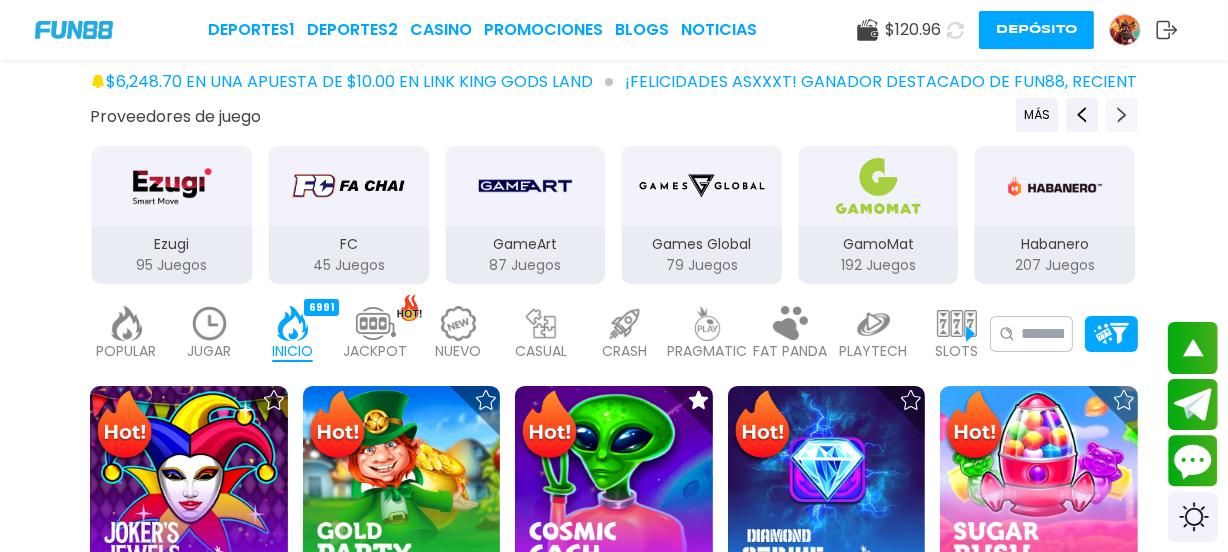 click 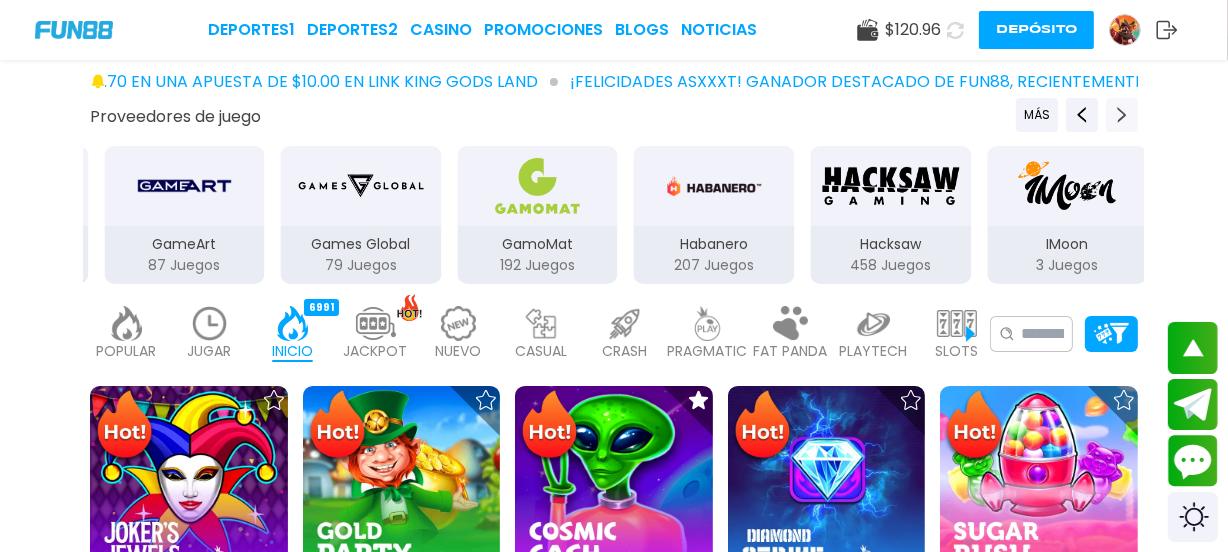 click 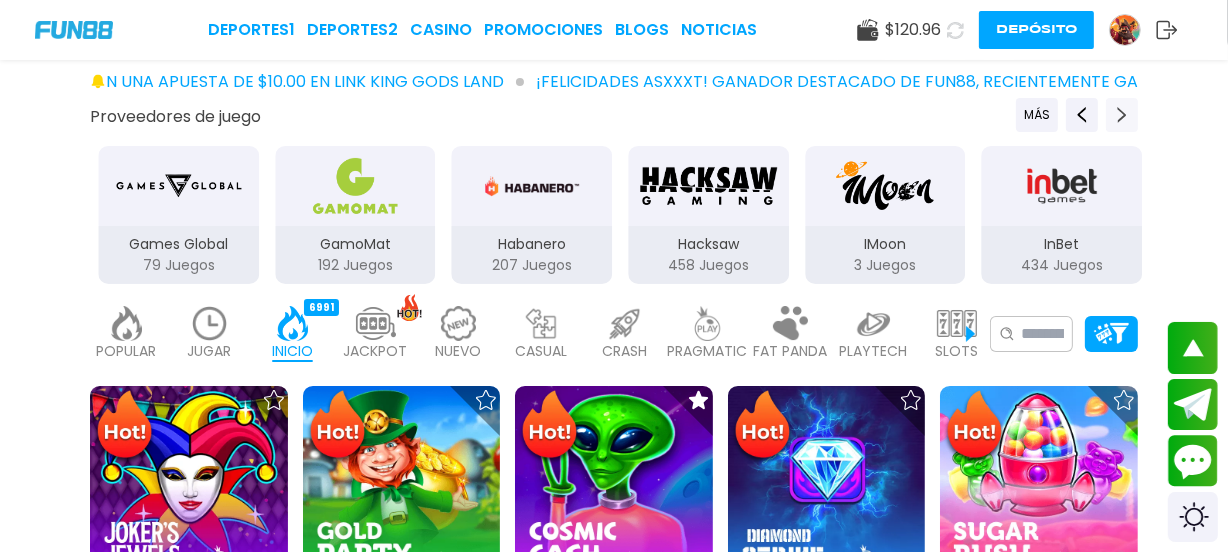 click 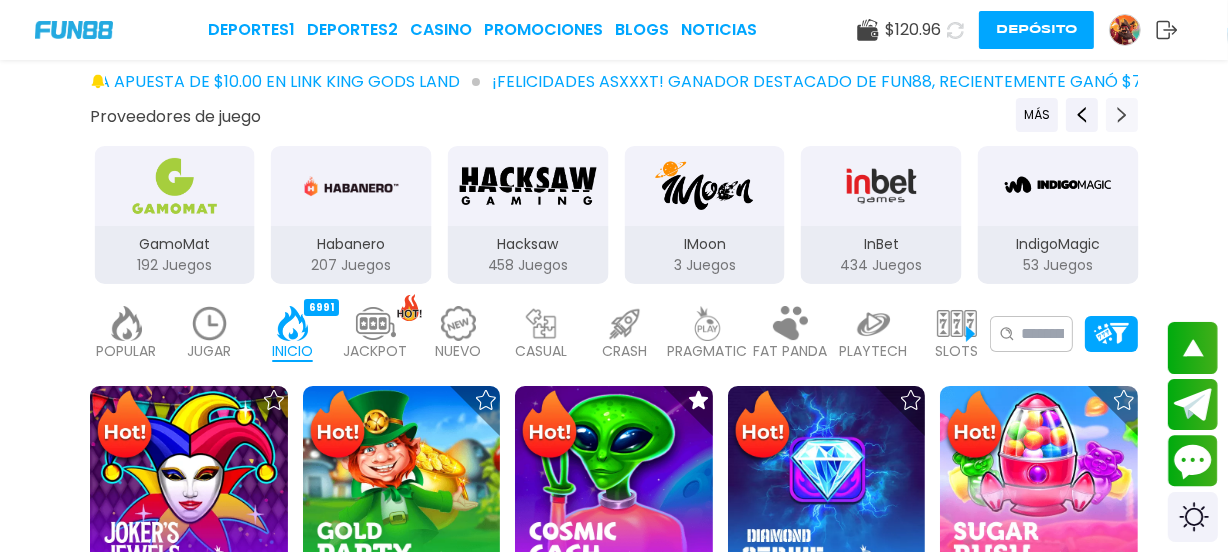 click 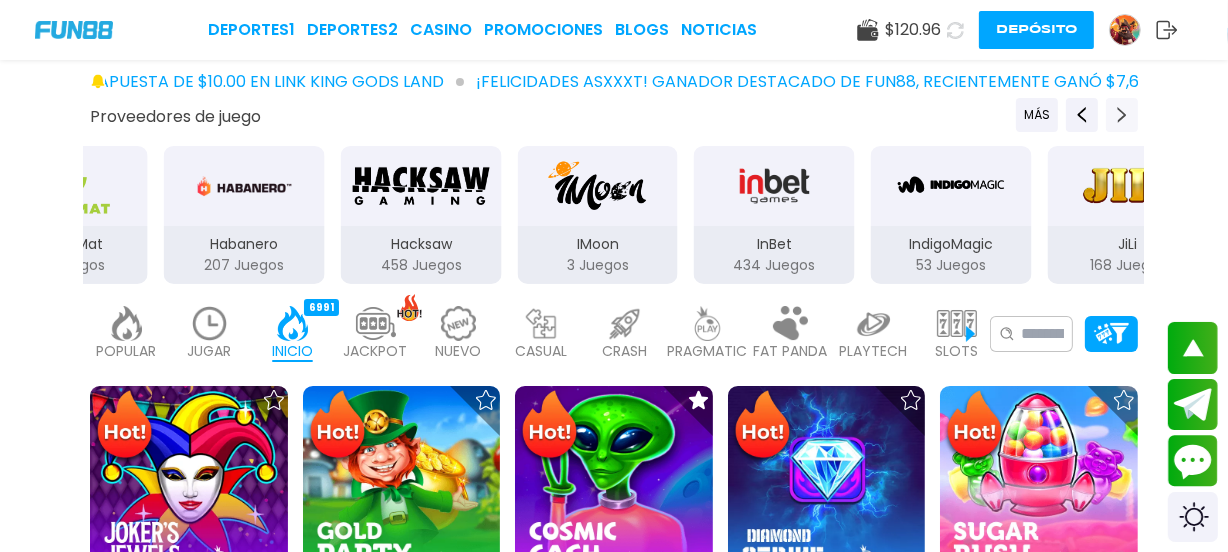 click 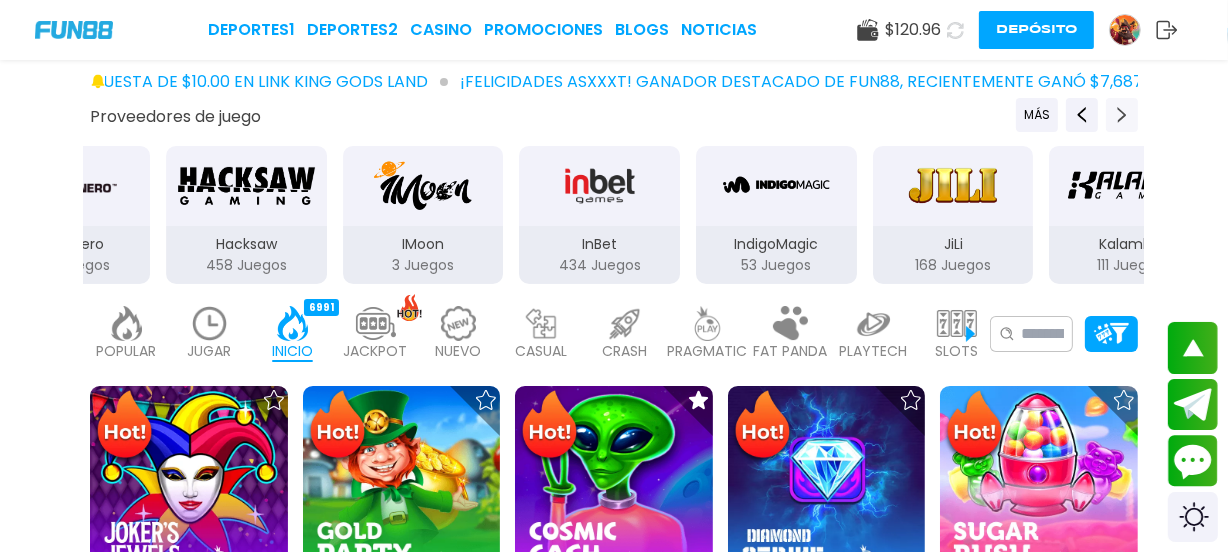 click 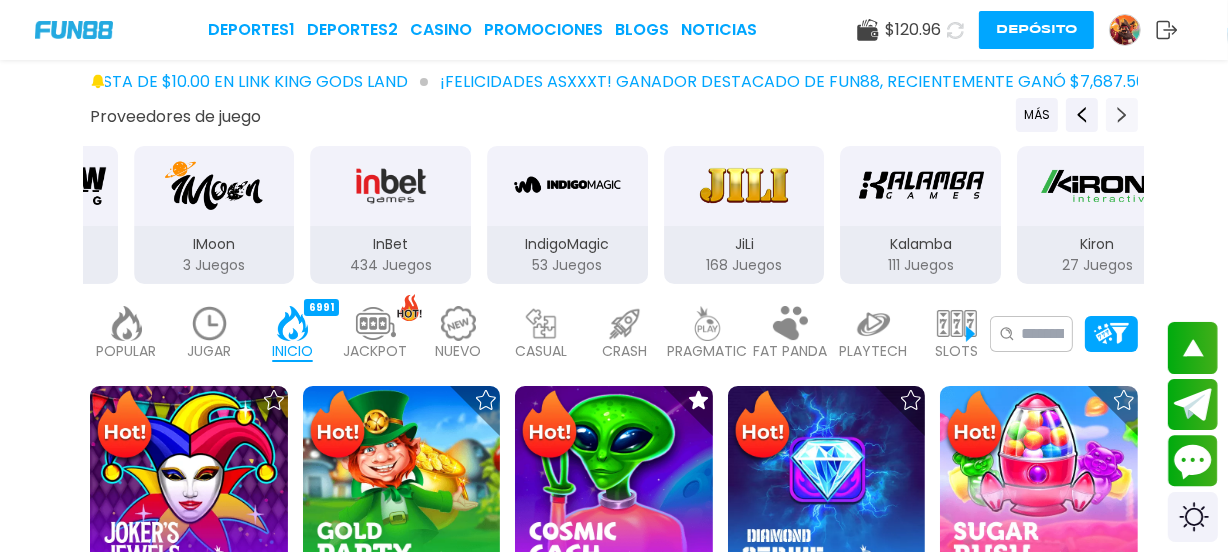 click 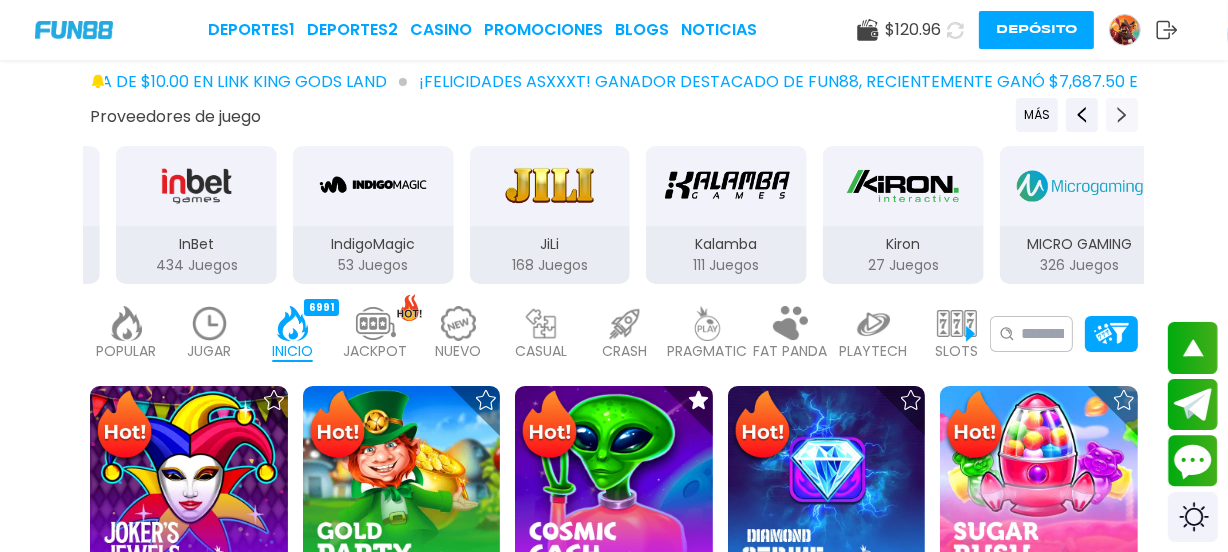 click 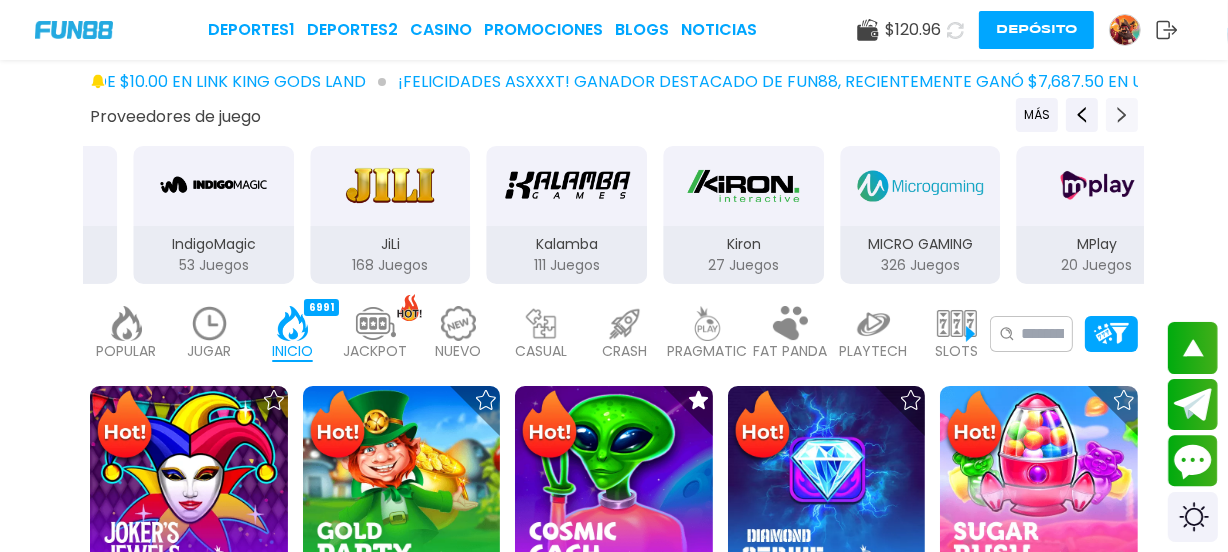 click 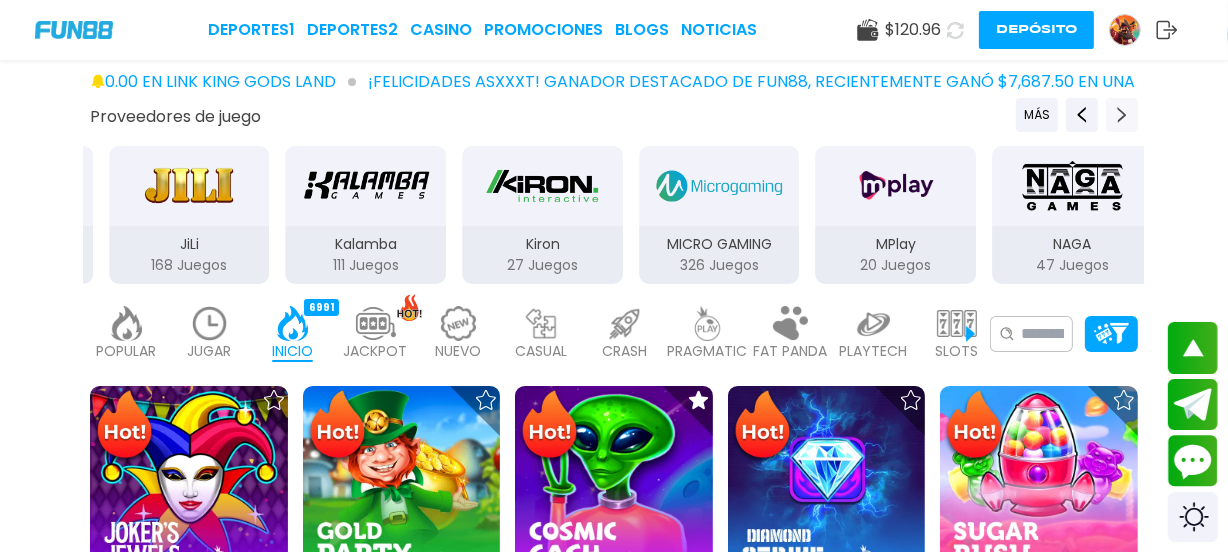 click 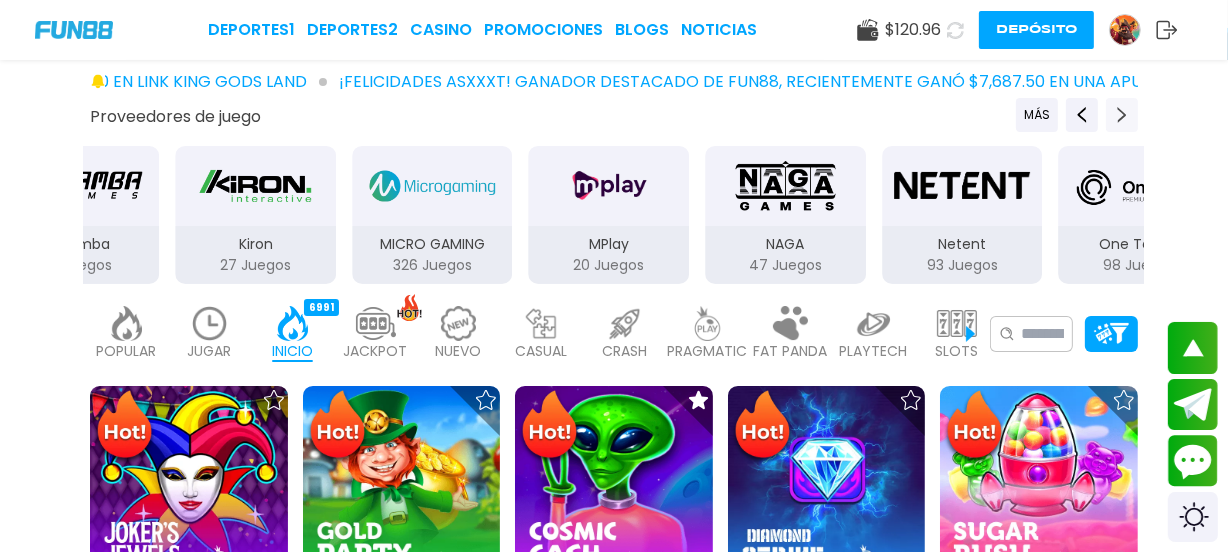 click 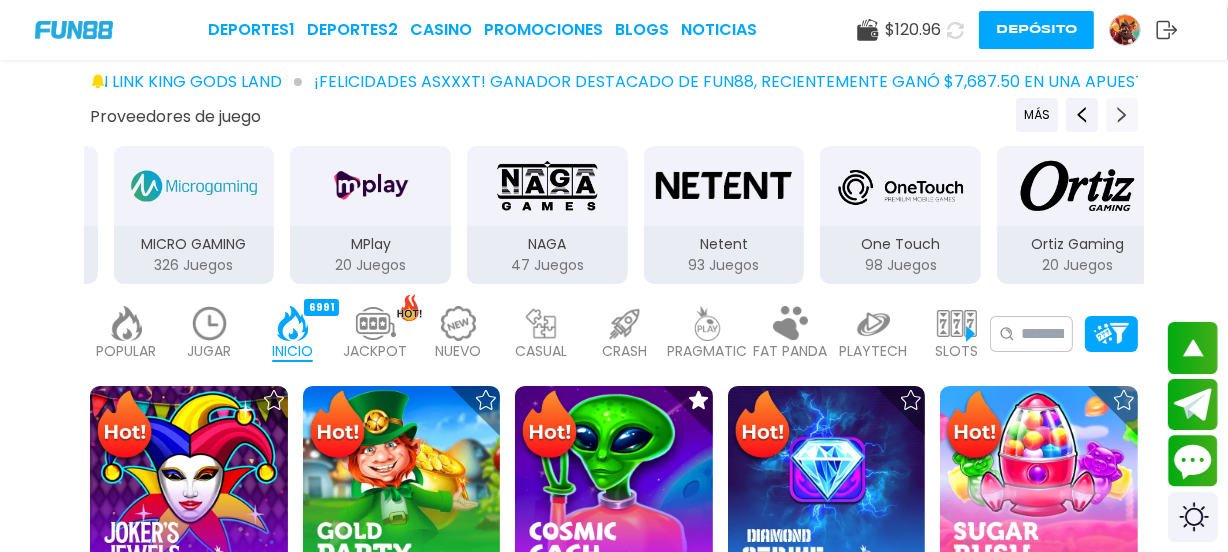 click 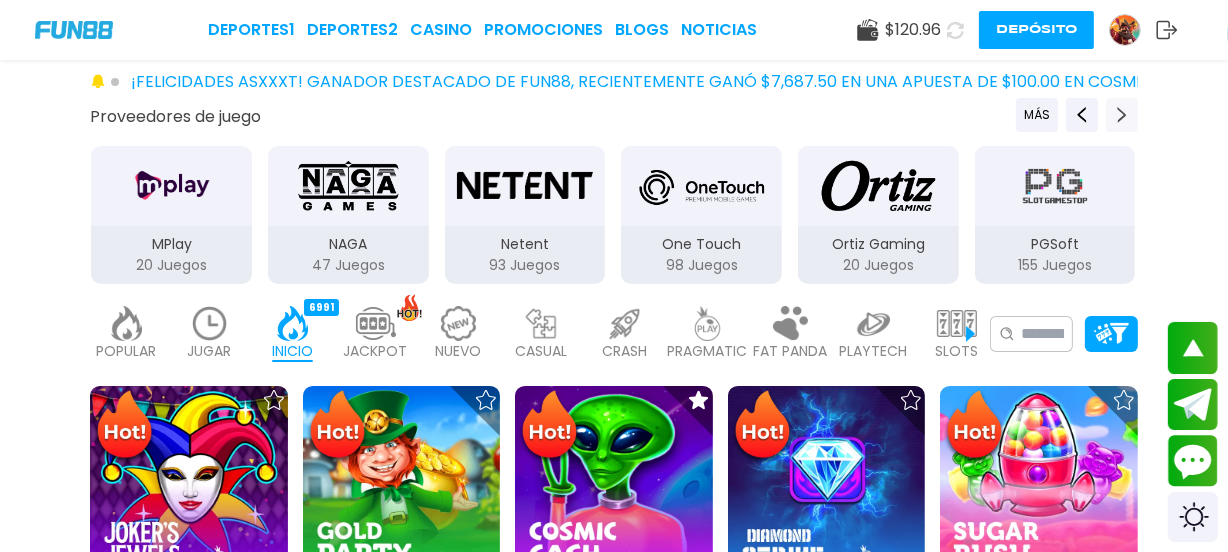 click 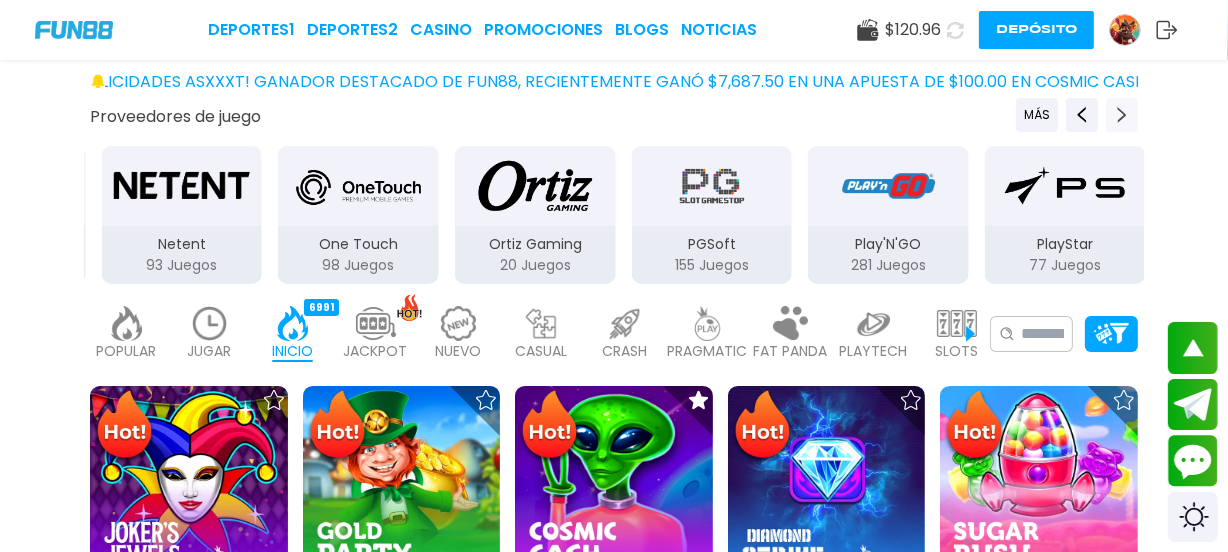 click 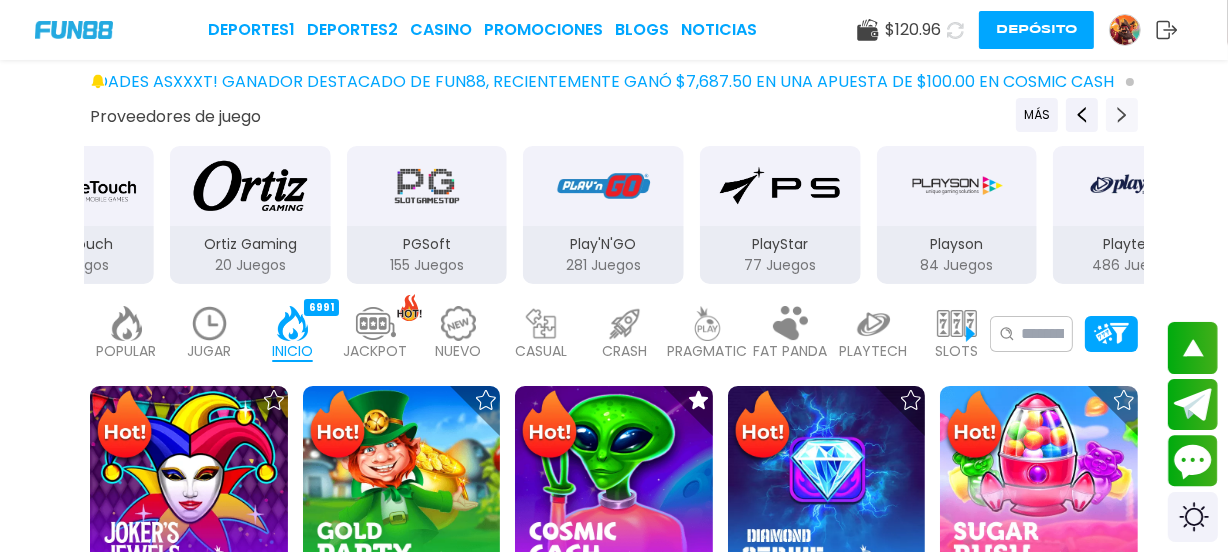 click 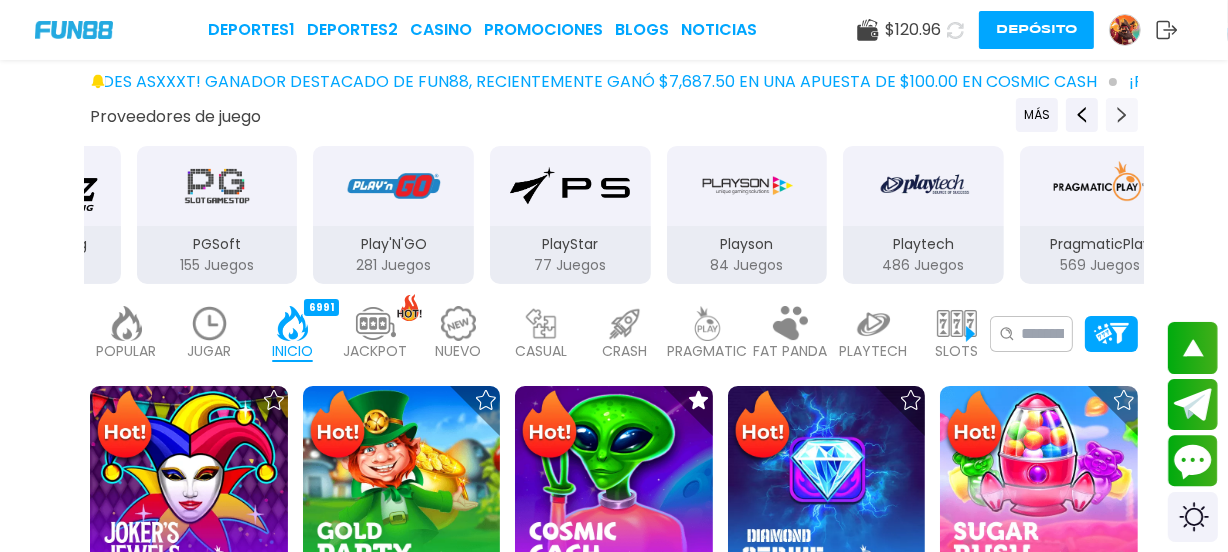 click 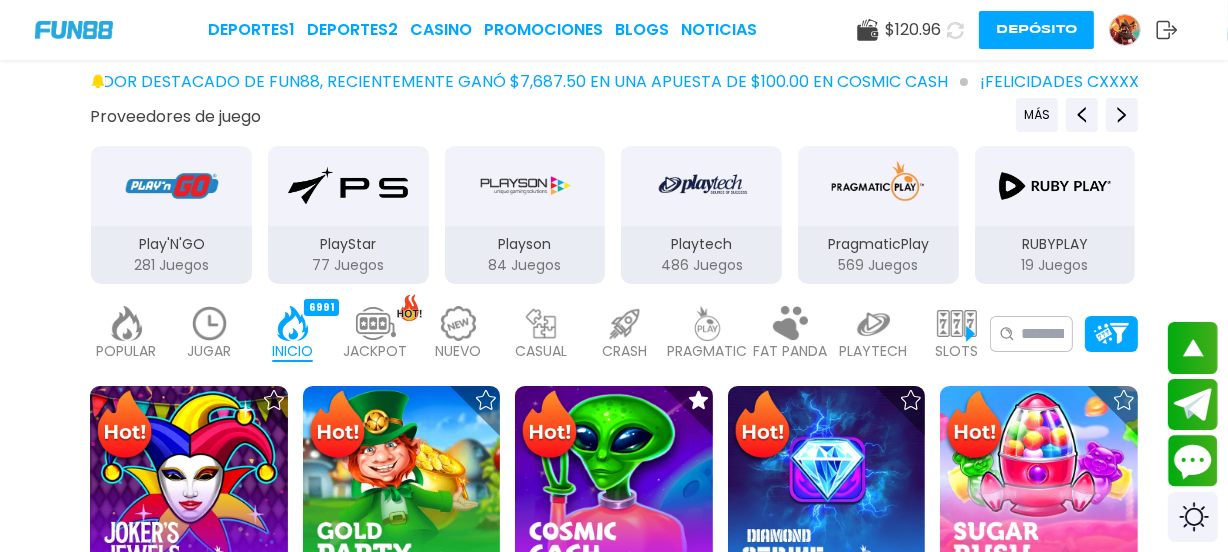 click at bounding box center (878, 186) 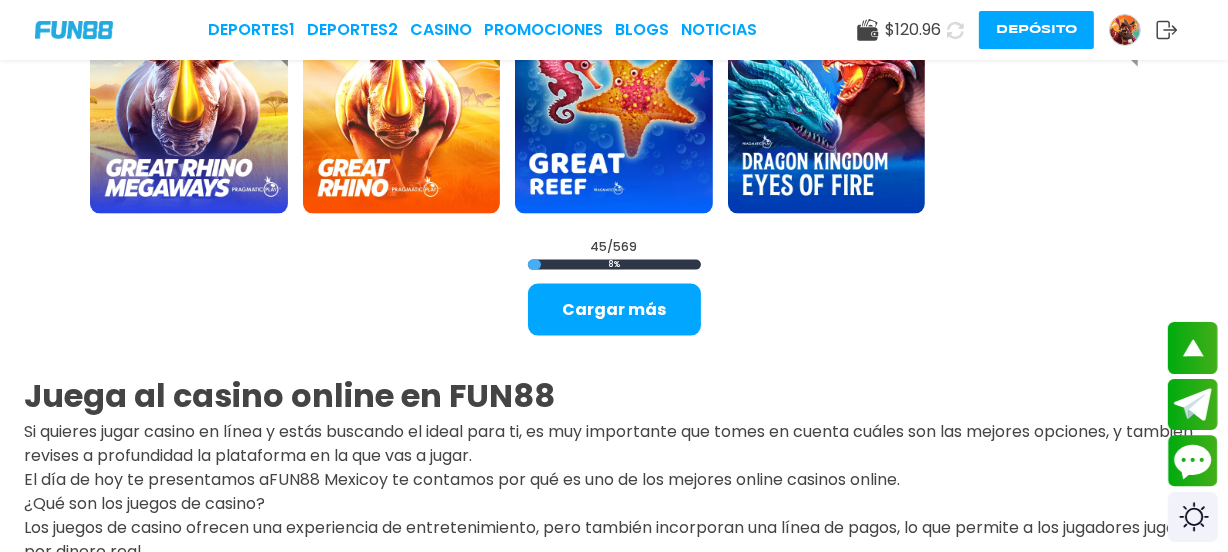 scroll, scrollTop: 2454, scrollLeft: 0, axis: vertical 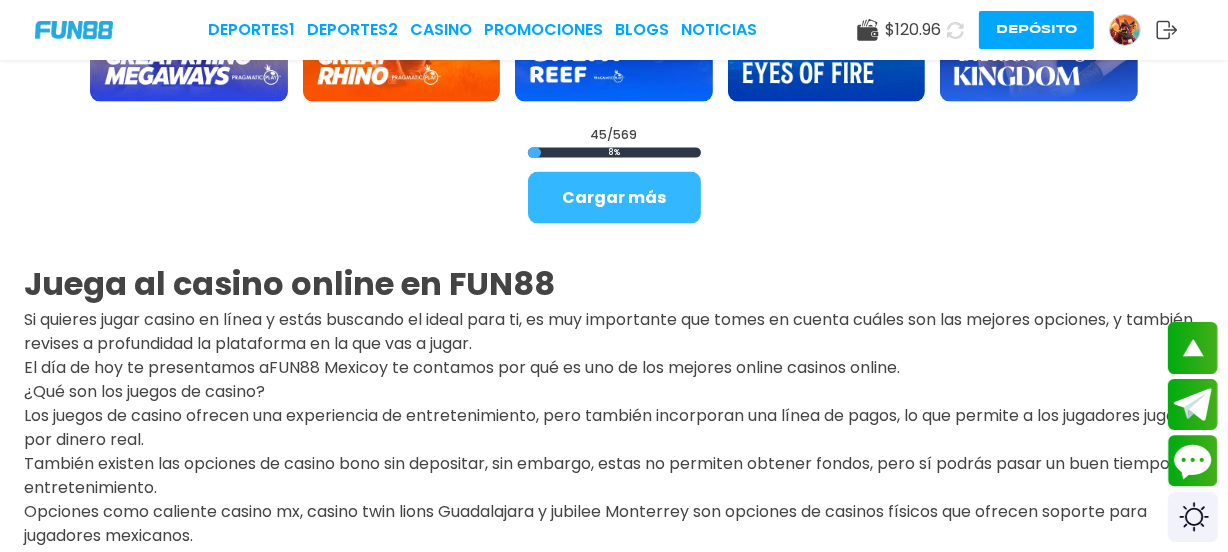 click on "Cargar más" at bounding box center (614, 198) 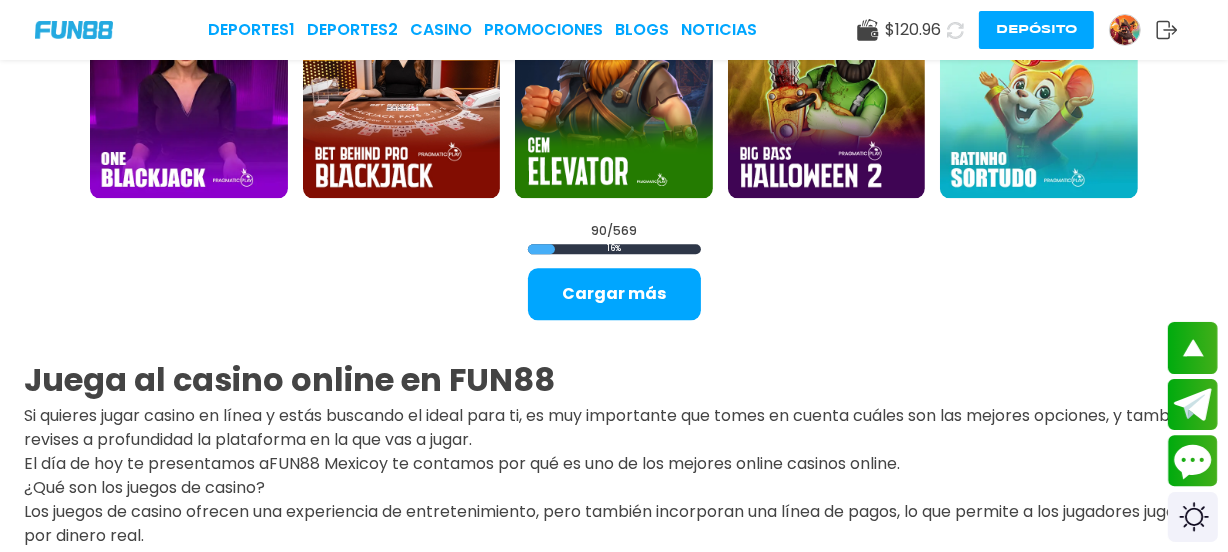 scroll, scrollTop: 4363, scrollLeft: 0, axis: vertical 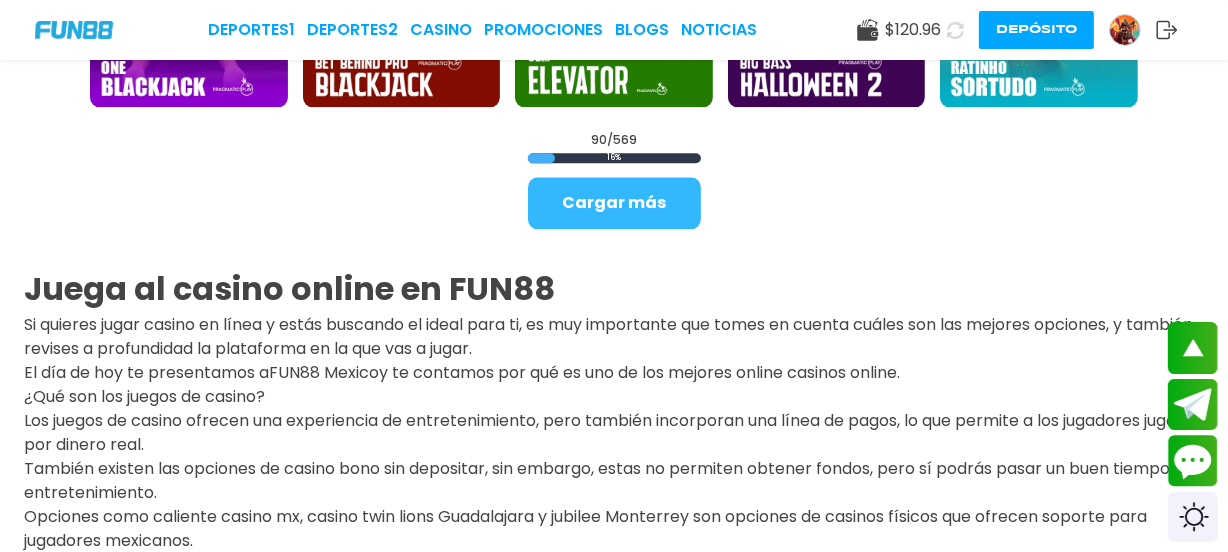 click on "Cargar más" at bounding box center (614, 203) 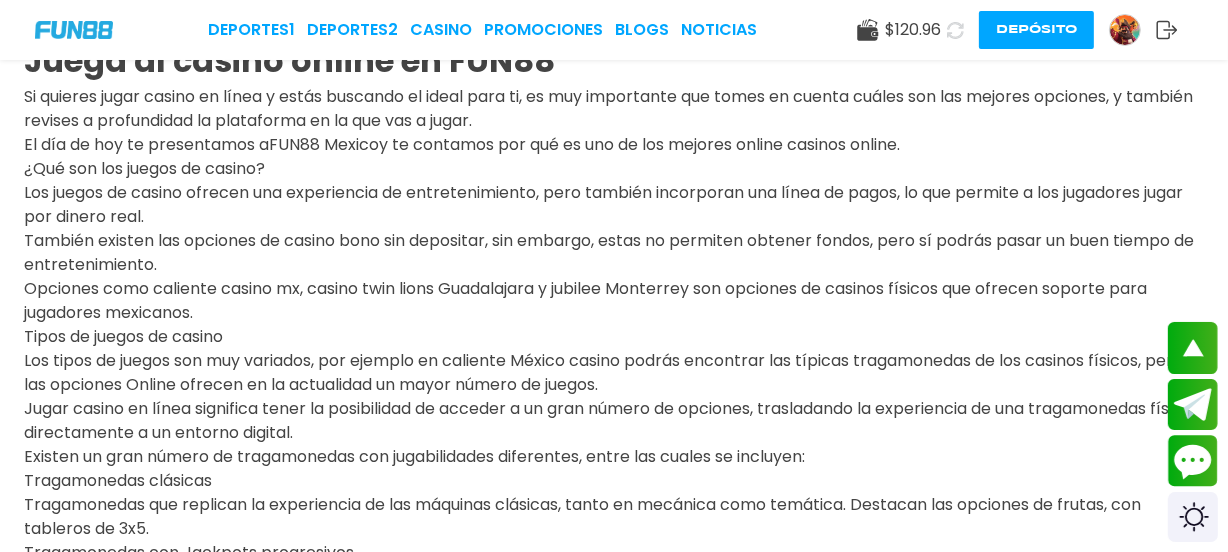 scroll, scrollTop: 6140, scrollLeft: 0, axis: vertical 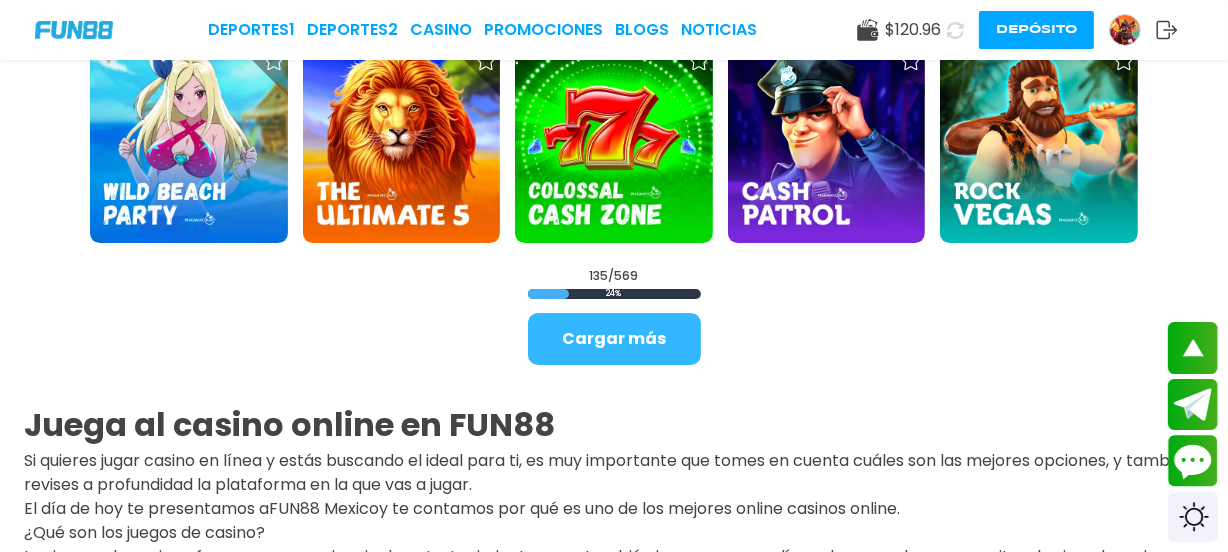 click on "Cargar más" at bounding box center (614, 339) 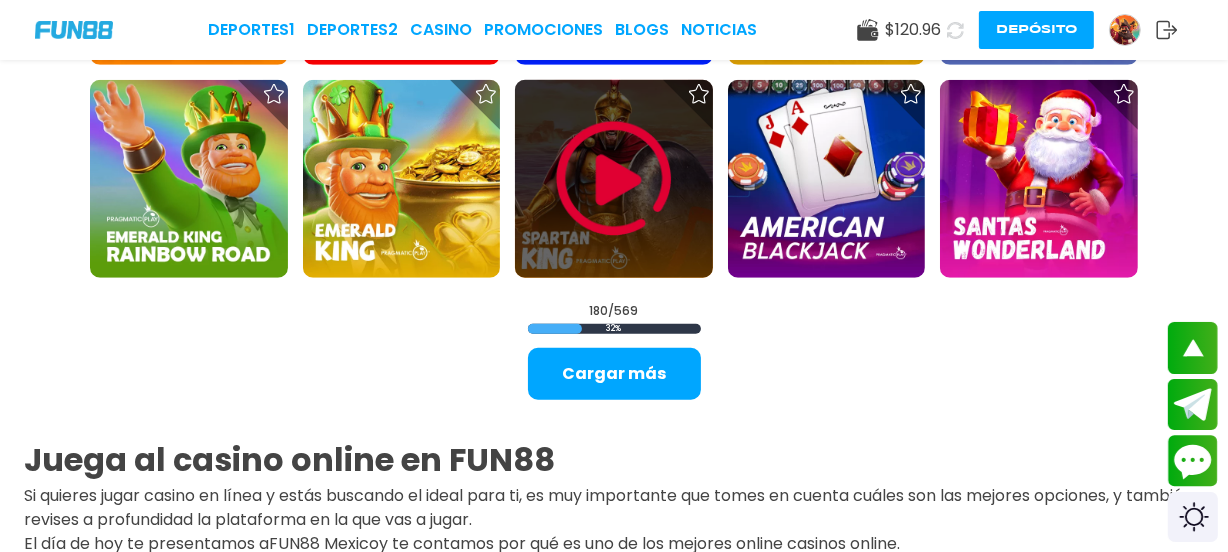 scroll, scrollTop: 8050, scrollLeft: 0, axis: vertical 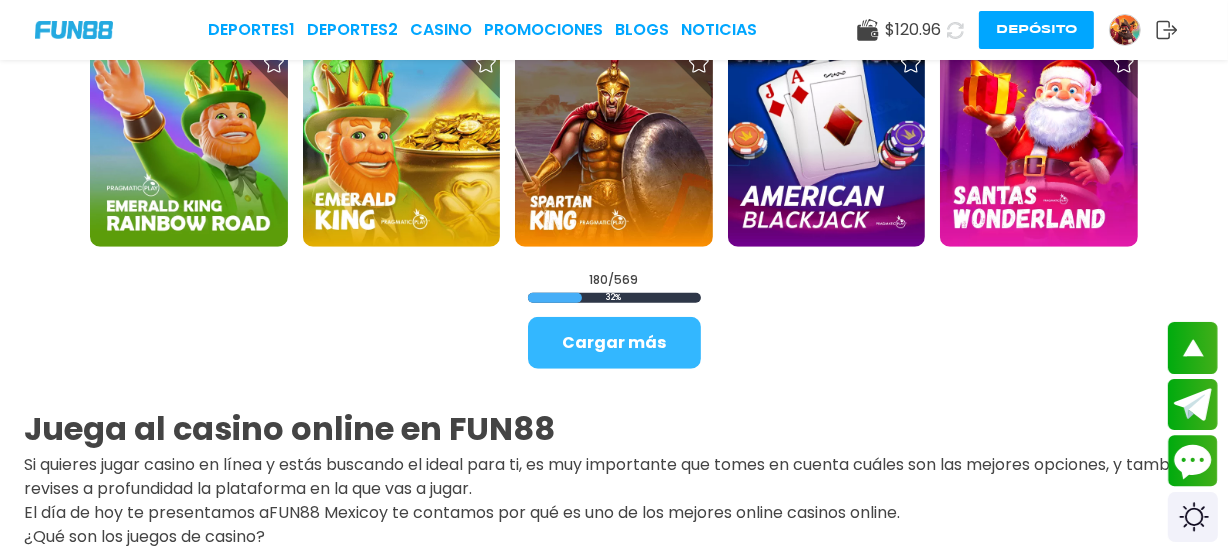 click on "Cargar más" at bounding box center (614, 343) 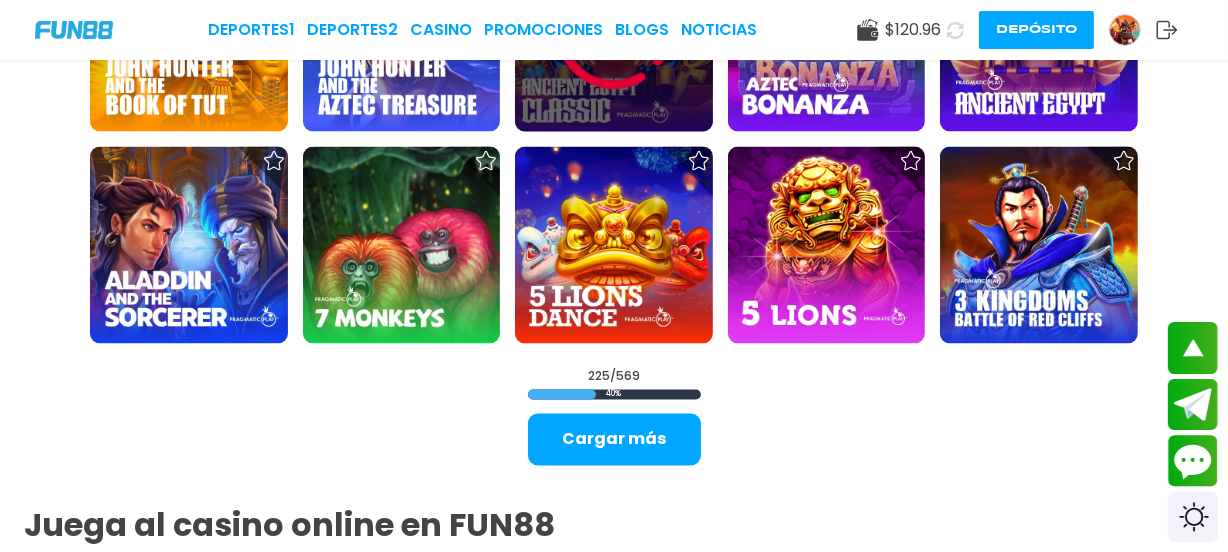 scroll, scrollTop: 9959, scrollLeft: 0, axis: vertical 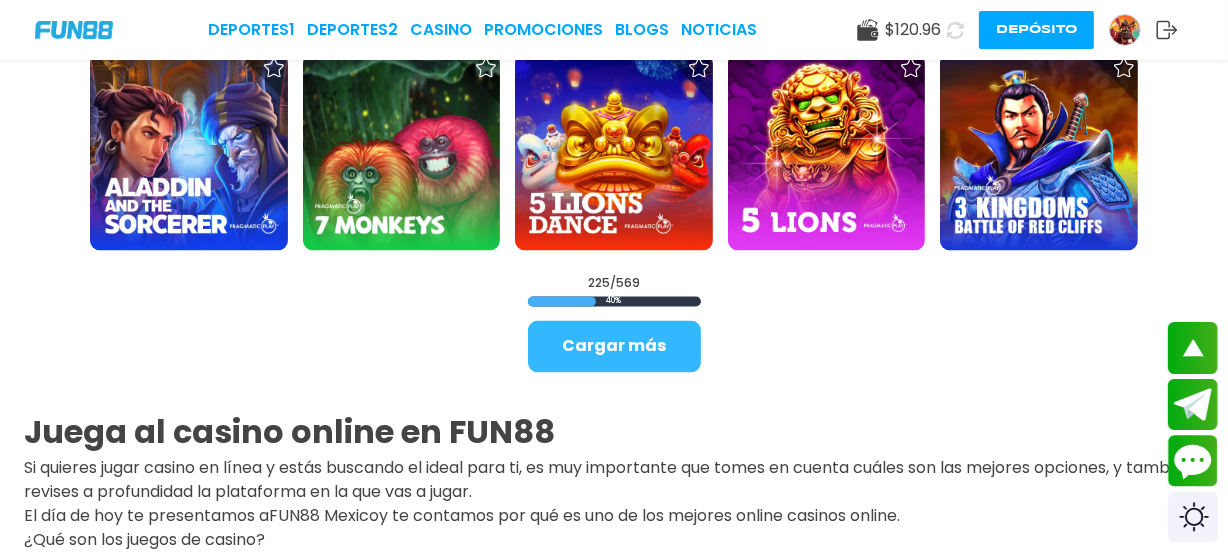 click on "Cargar más" at bounding box center (614, 347) 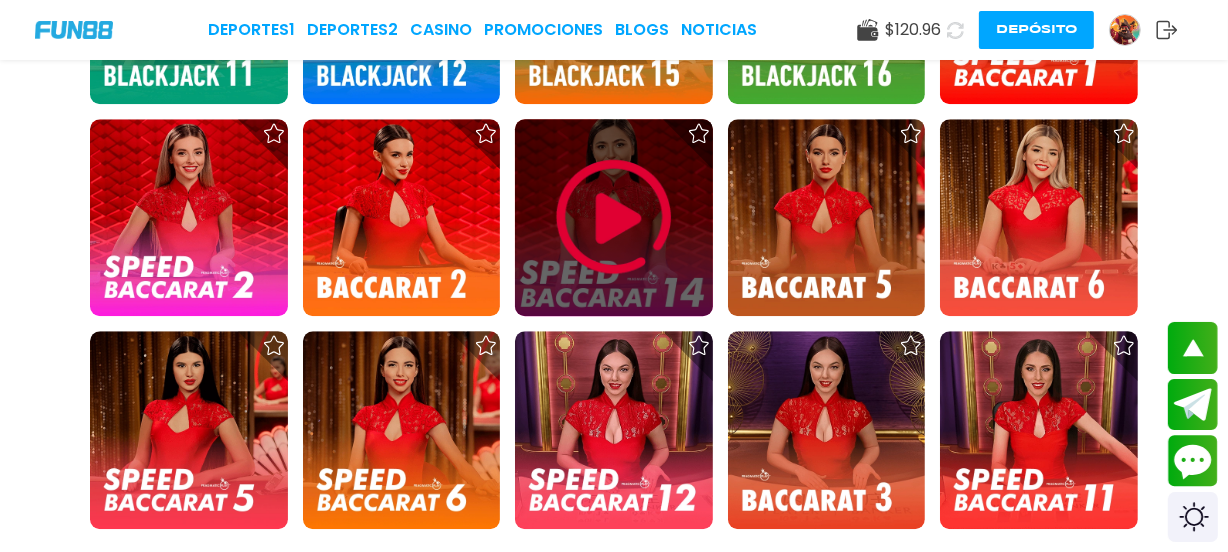 scroll, scrollTop: 11868, scrollLeft: 0, axis: vertical 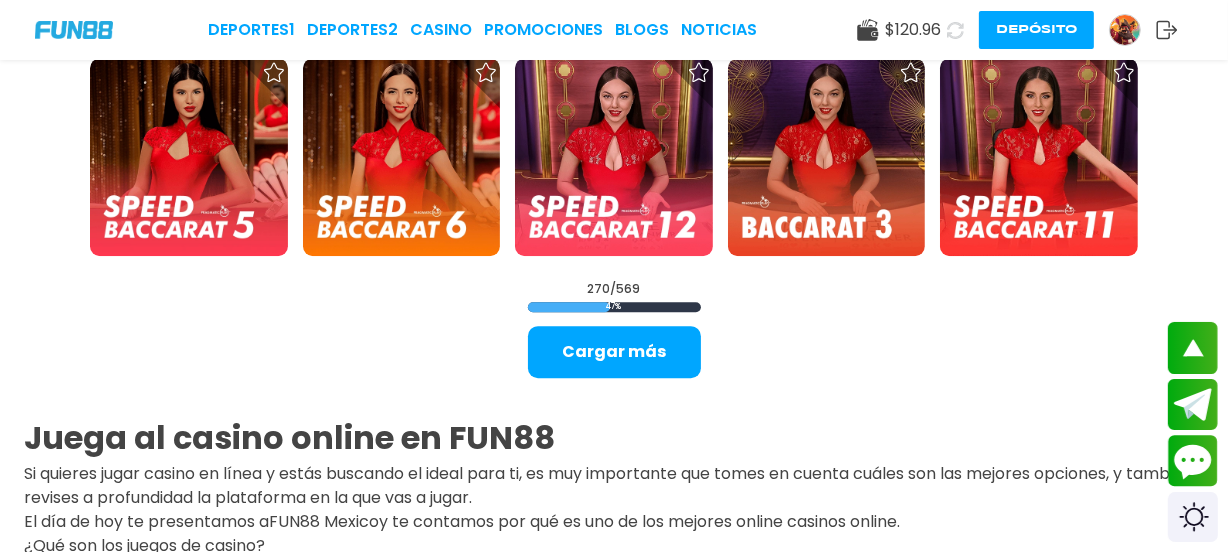 click on "Cargar más" at bounding box center [614, 352] 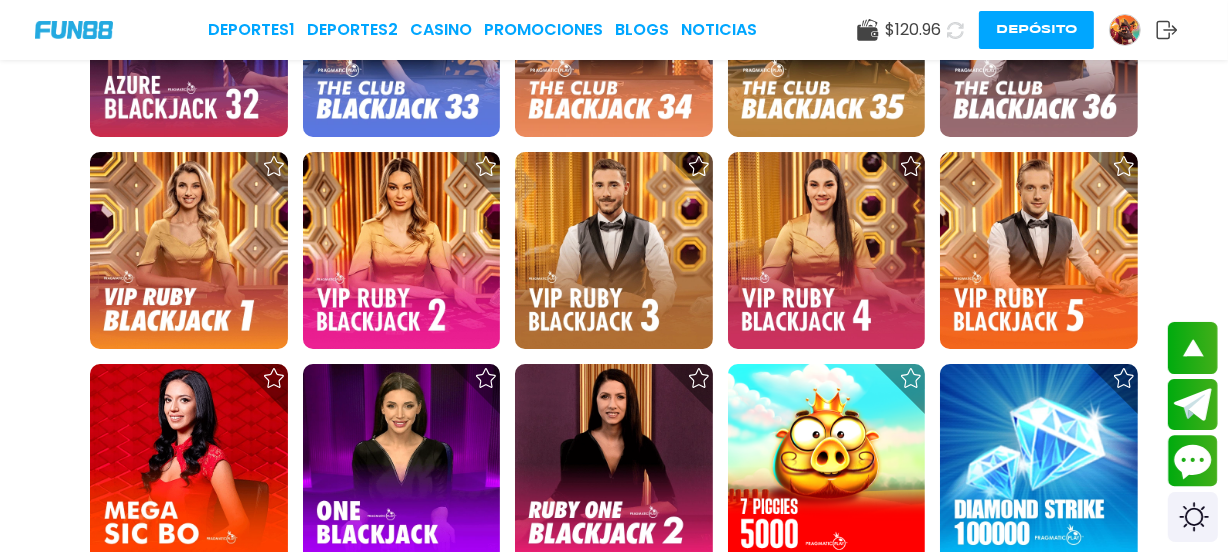 scroll, scrollTop: 13413, scrollLeft: 0, axis: vertical 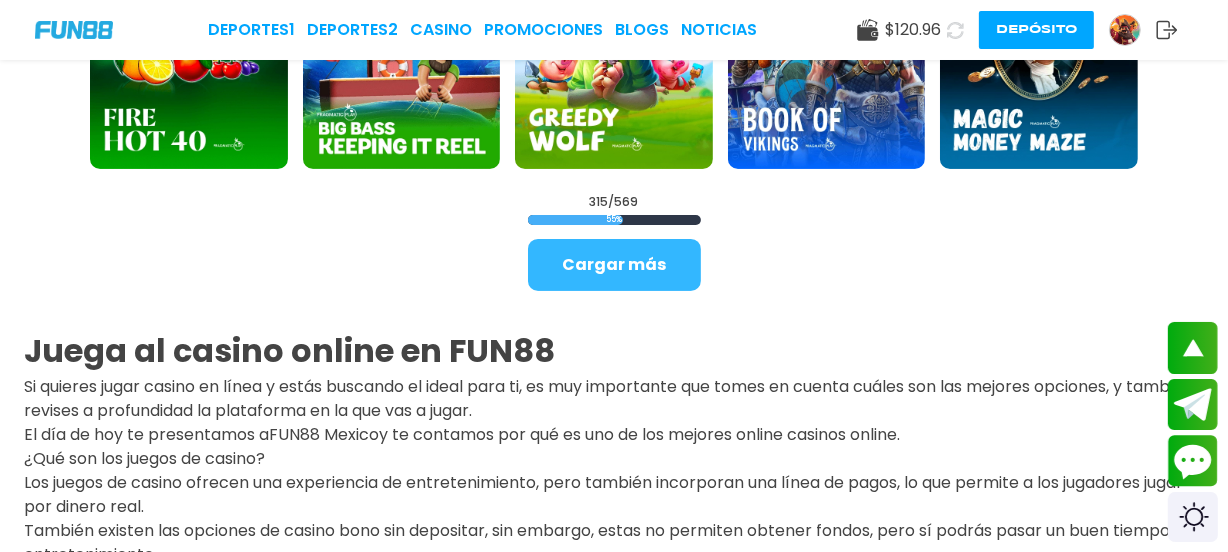 click on "Cargar más" at bounding box center [614, 265] 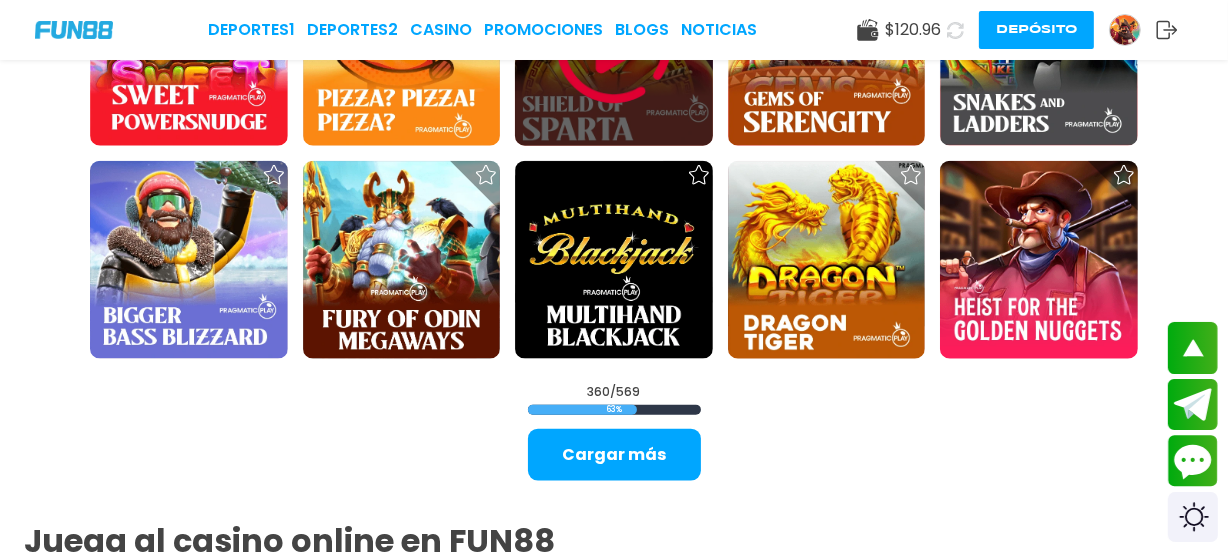 scroll, scrollTop: 15686, scrollLeft: 0, axis: vertical 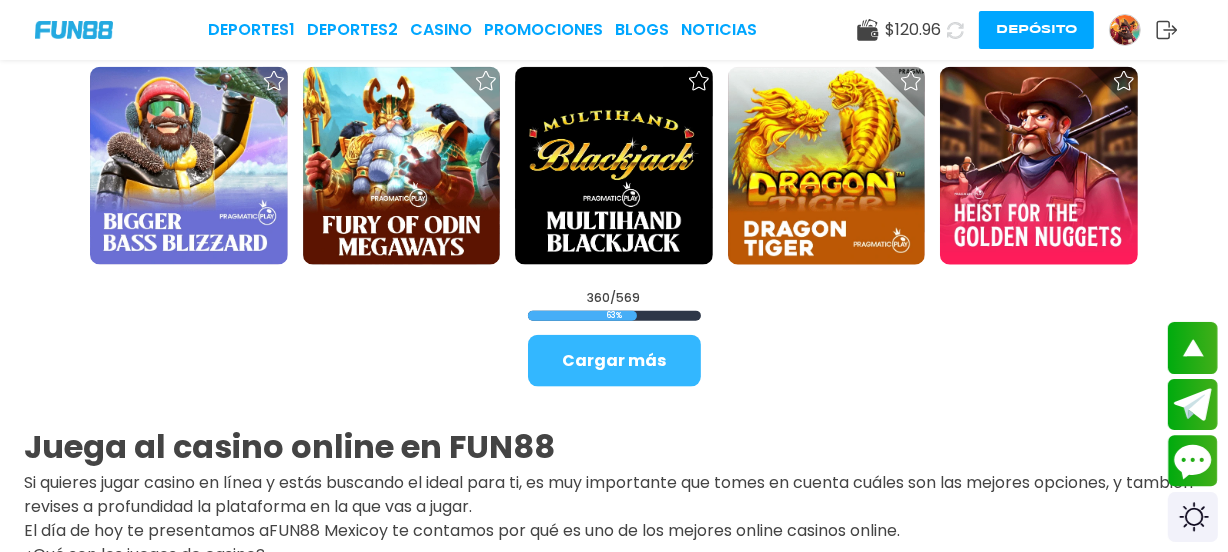 click on "Cargar más" at bounding box center [614, 361] 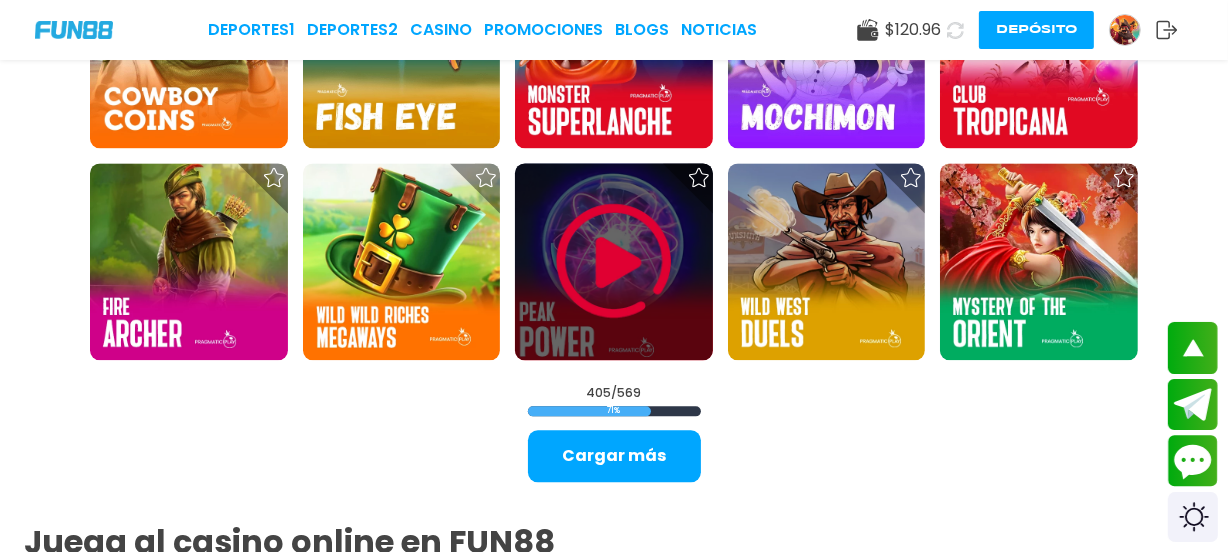 scroll, scrollTop: 17595, scrollLeft: 0, axis: vertical 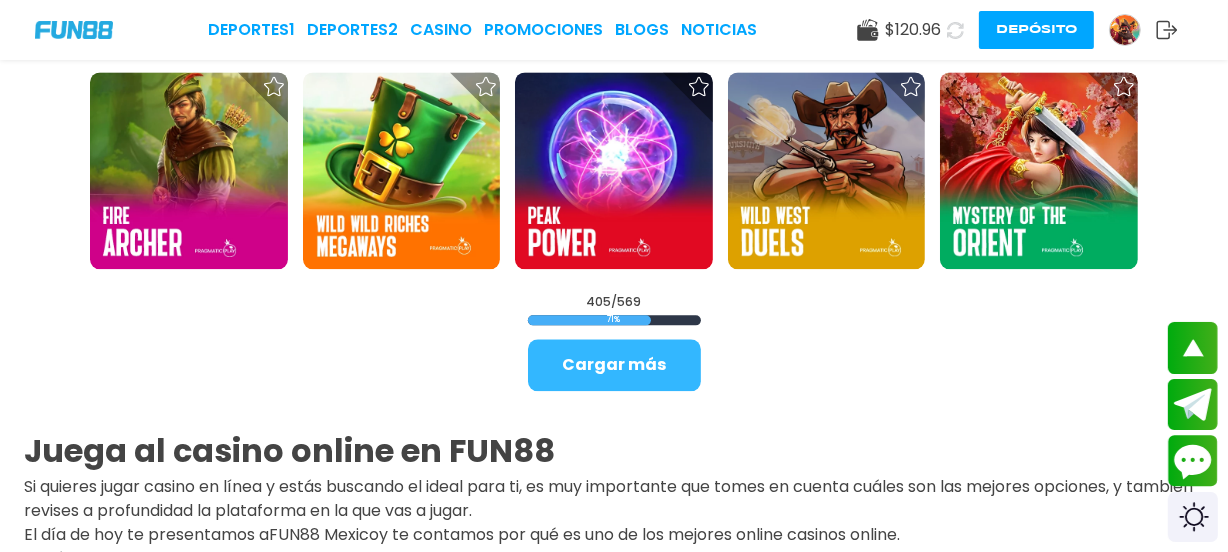 click on "Cargar más" at bounding box center [614, 365] 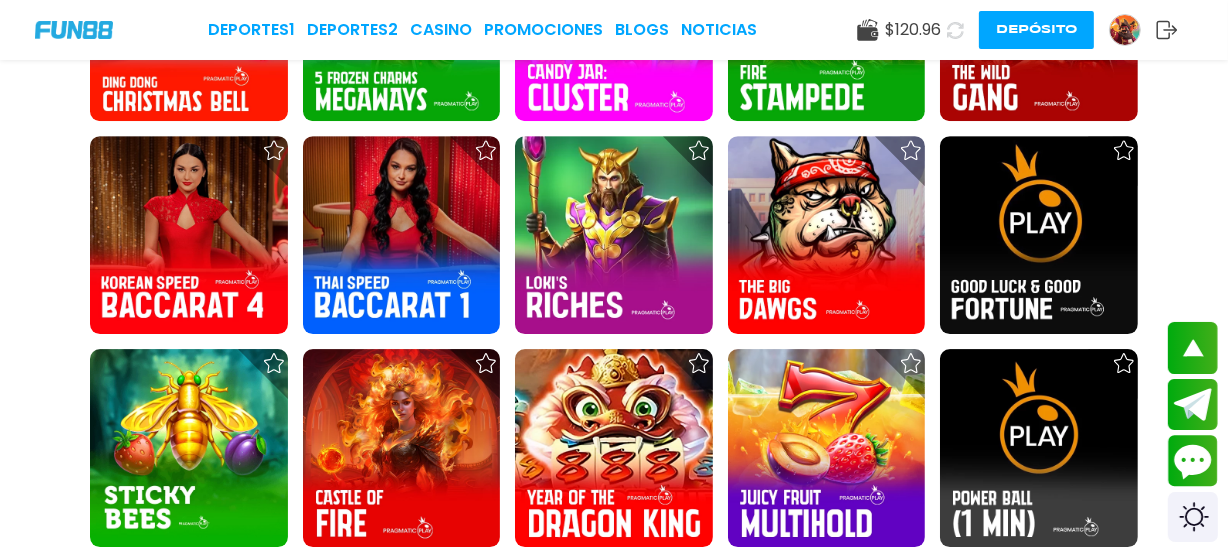 scroll, scrollTop: 19413, scrollLeft: 0, axis: vertical 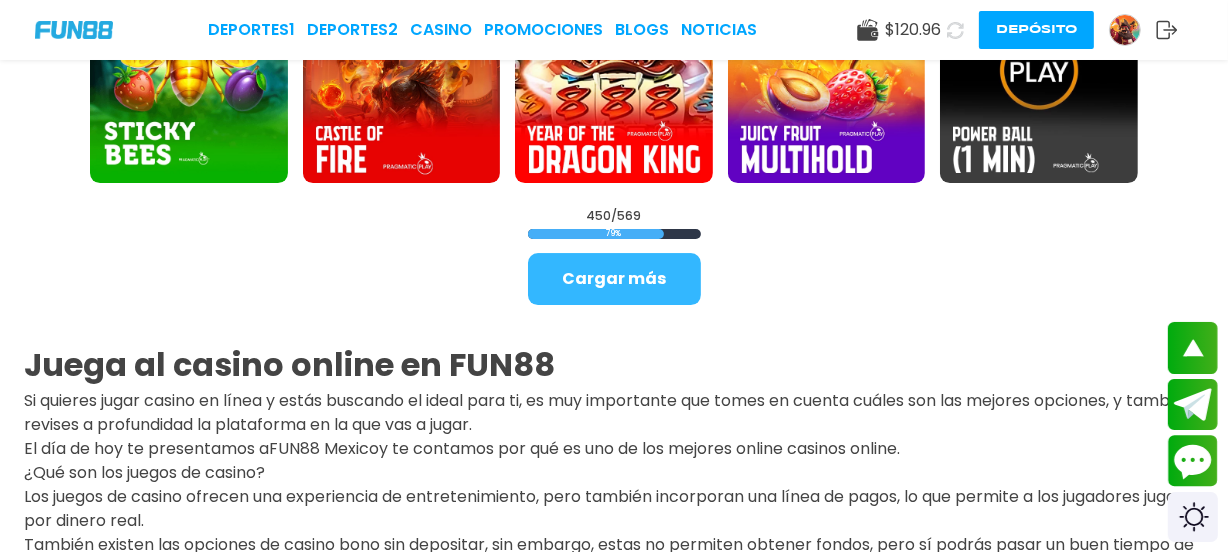 click on "Cargar más" at bounding box center [614, 279] 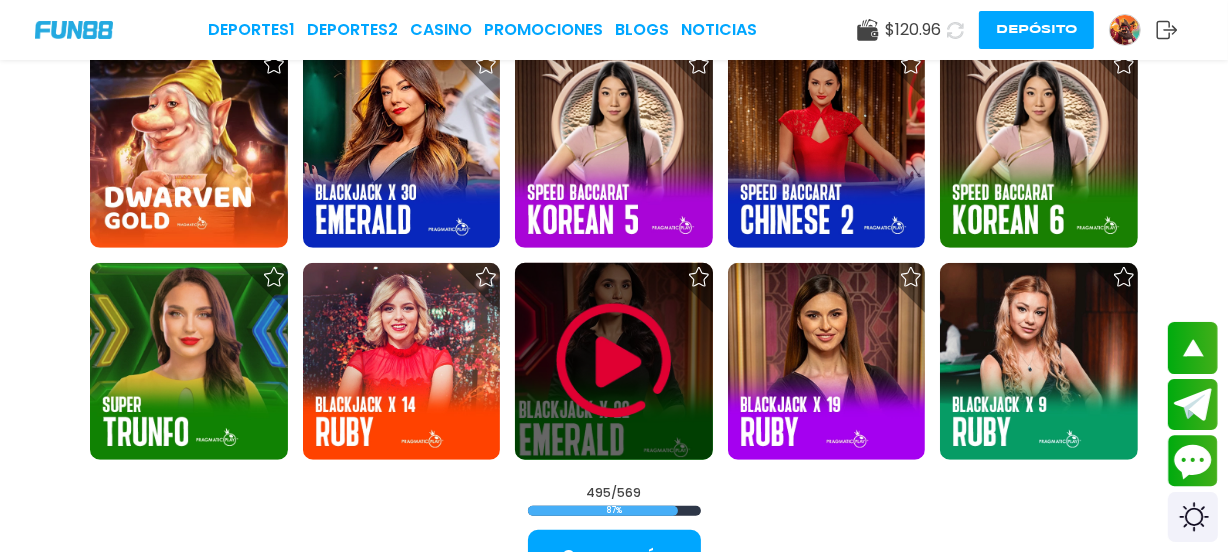 scroll, scrollTop: 21322, scrollLeft: 0, axis: vertical 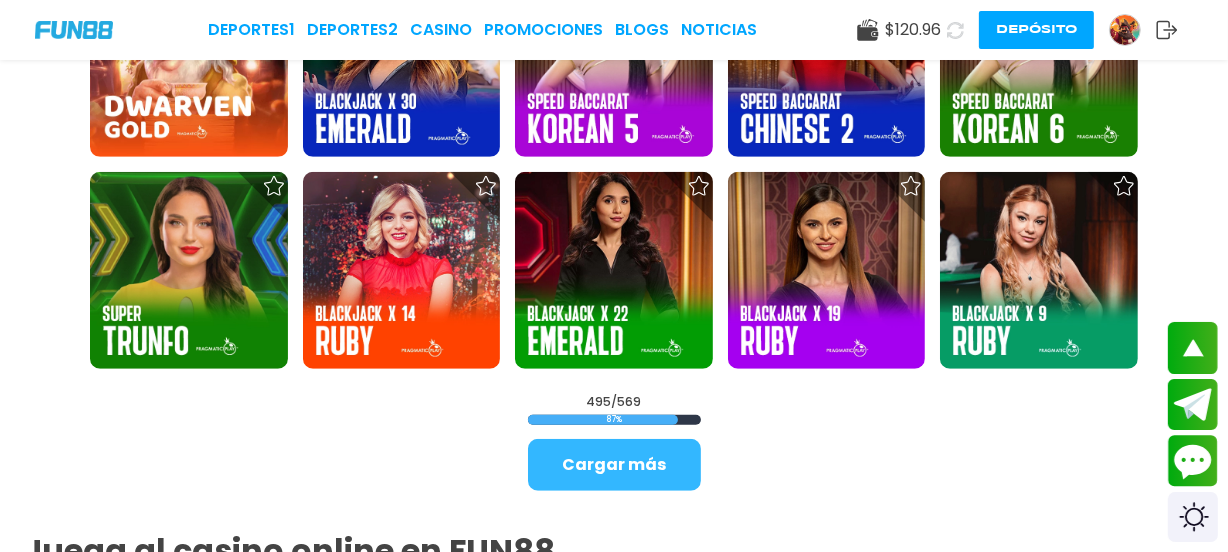 click on "Cargar más" at bounding box center (614, 465) 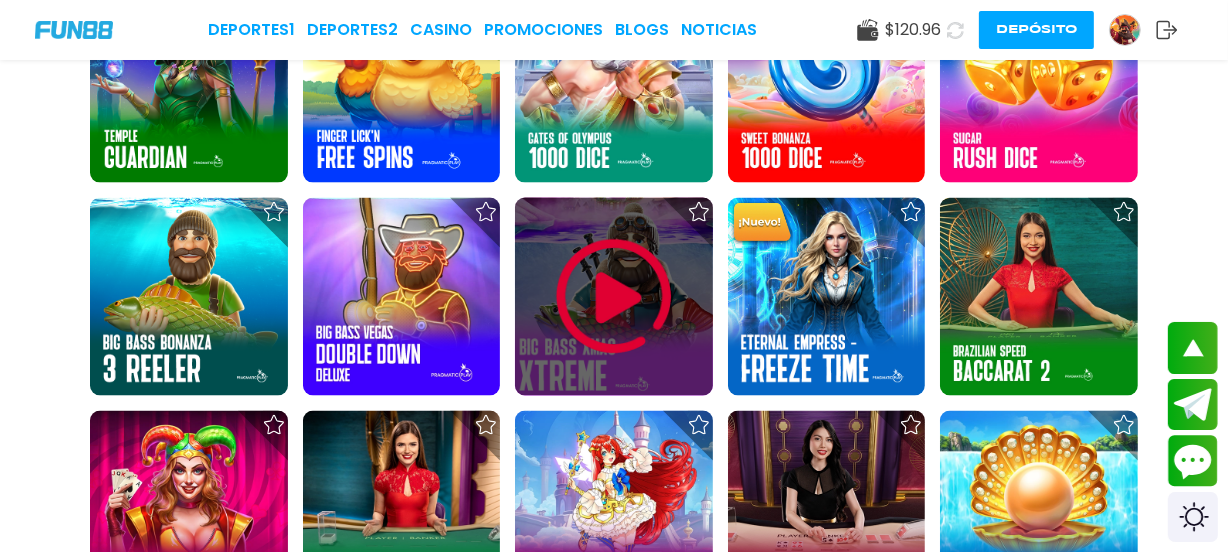 scroll, scrollTop: 23231, scrollLeft: 0, axis: vertical 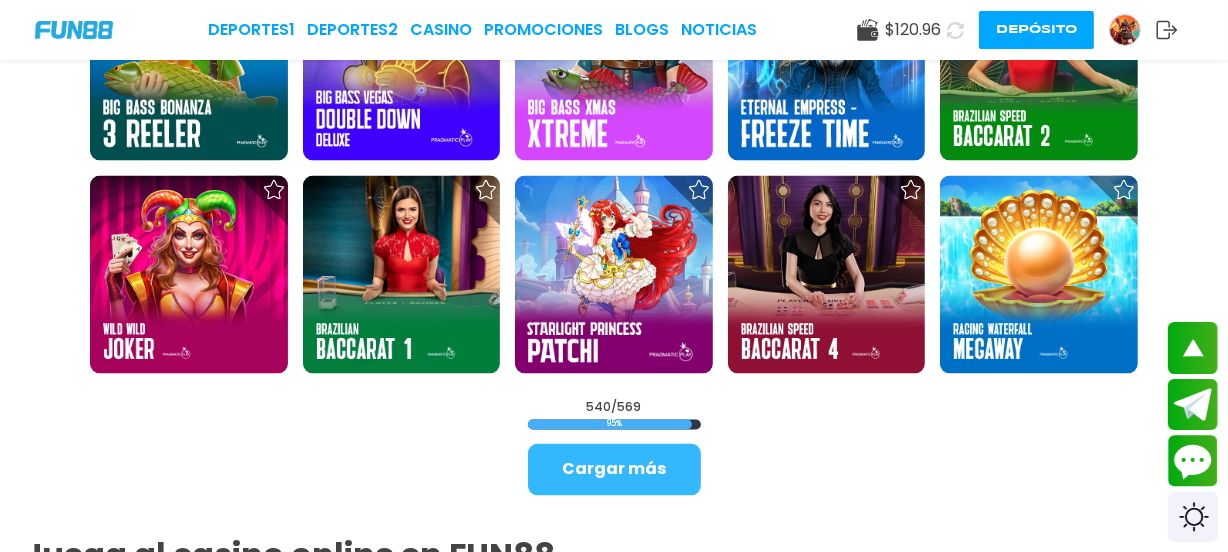 click on "Cargar más" at bounding box center [614, 470] 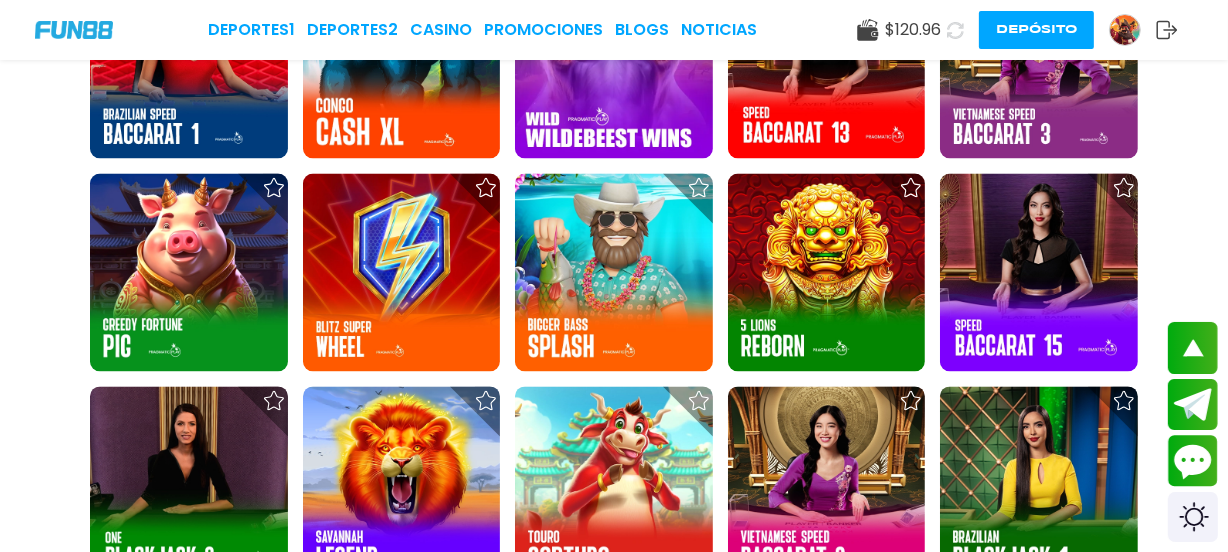 scroll, scrollTop: 23868, scrollLeft: 0, axis: vertical 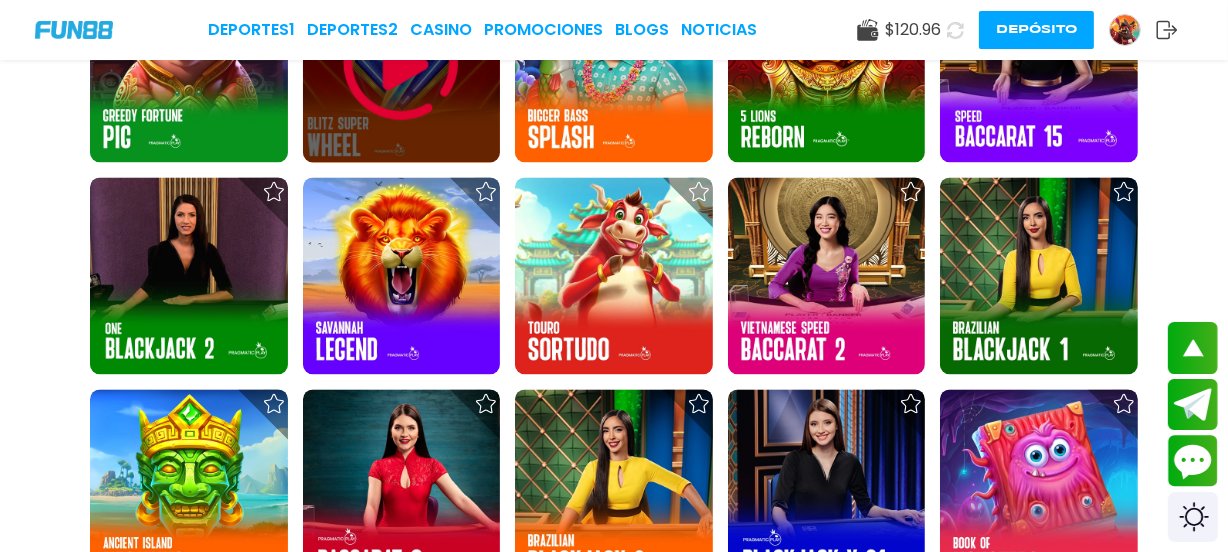 click at bounding box center [401, 63] 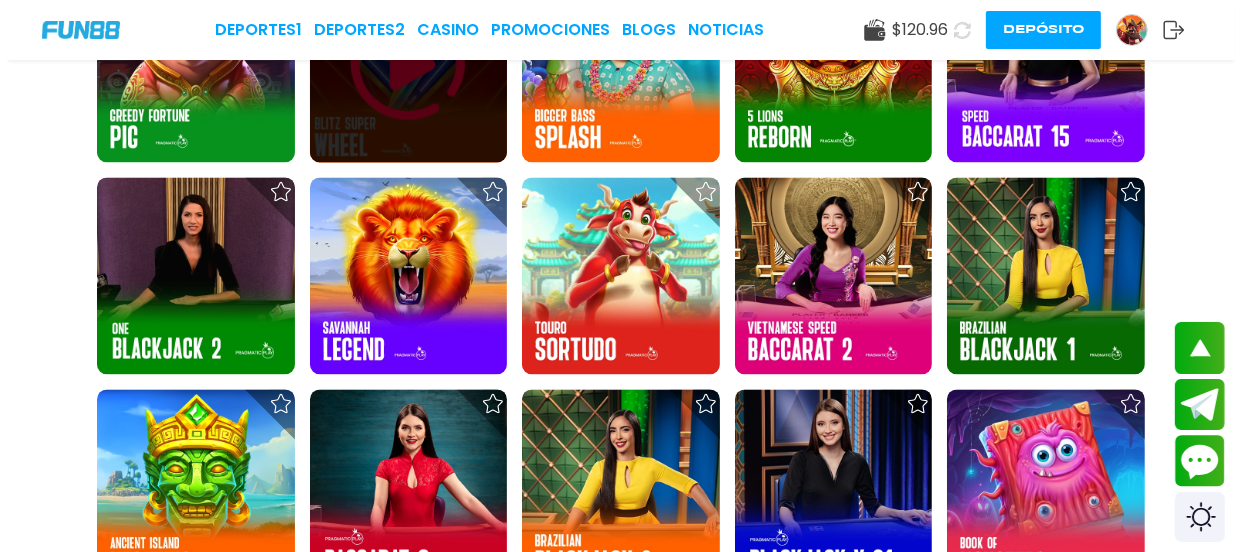 scroll, scrollTop: 0, scrollLeft: 0, axis: both 